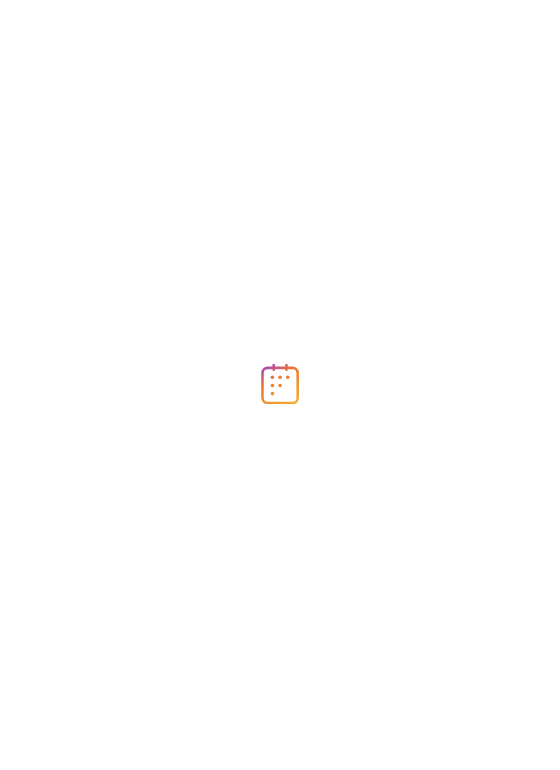 scroll, scrollTop: 0, scrollLeft: 0, axis: both 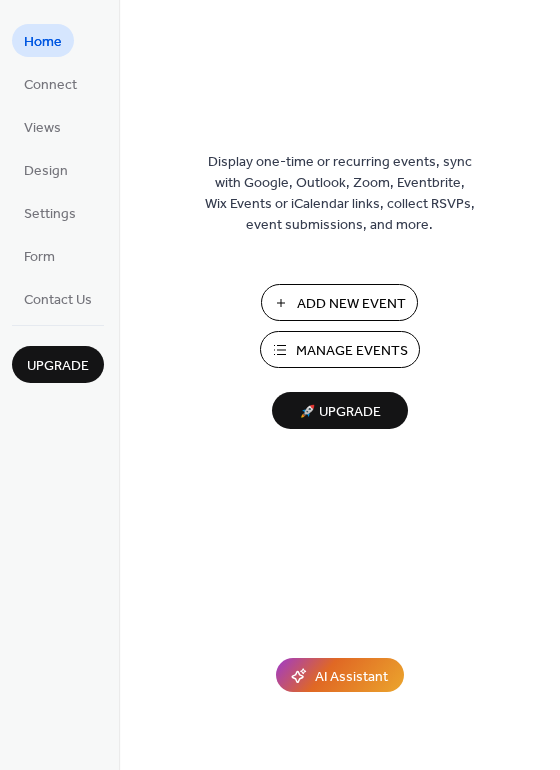 click on "Manage Events" at bounding box center (352, 351) 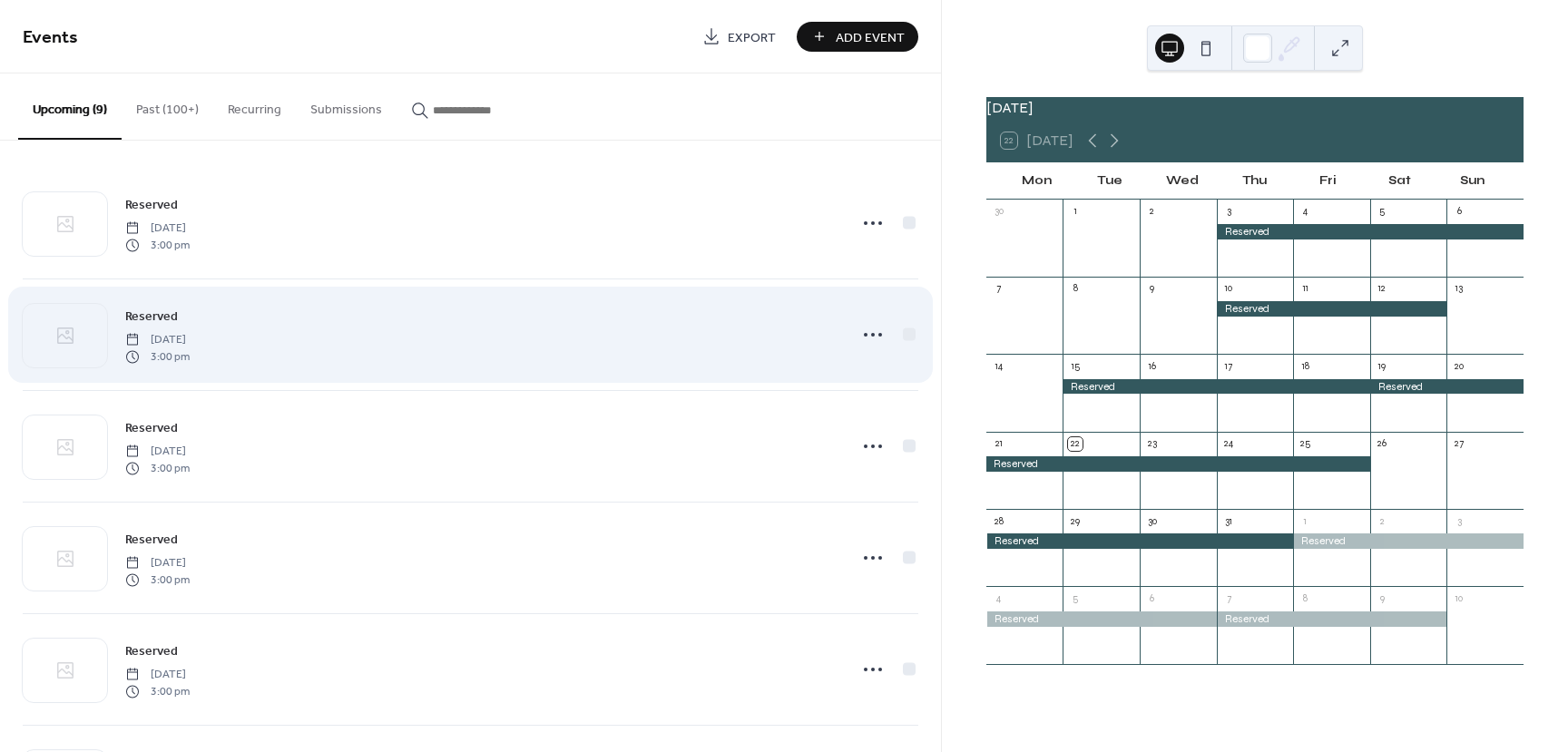 scroll, scrollTop: 0, scrollLeft: 0, axis: both 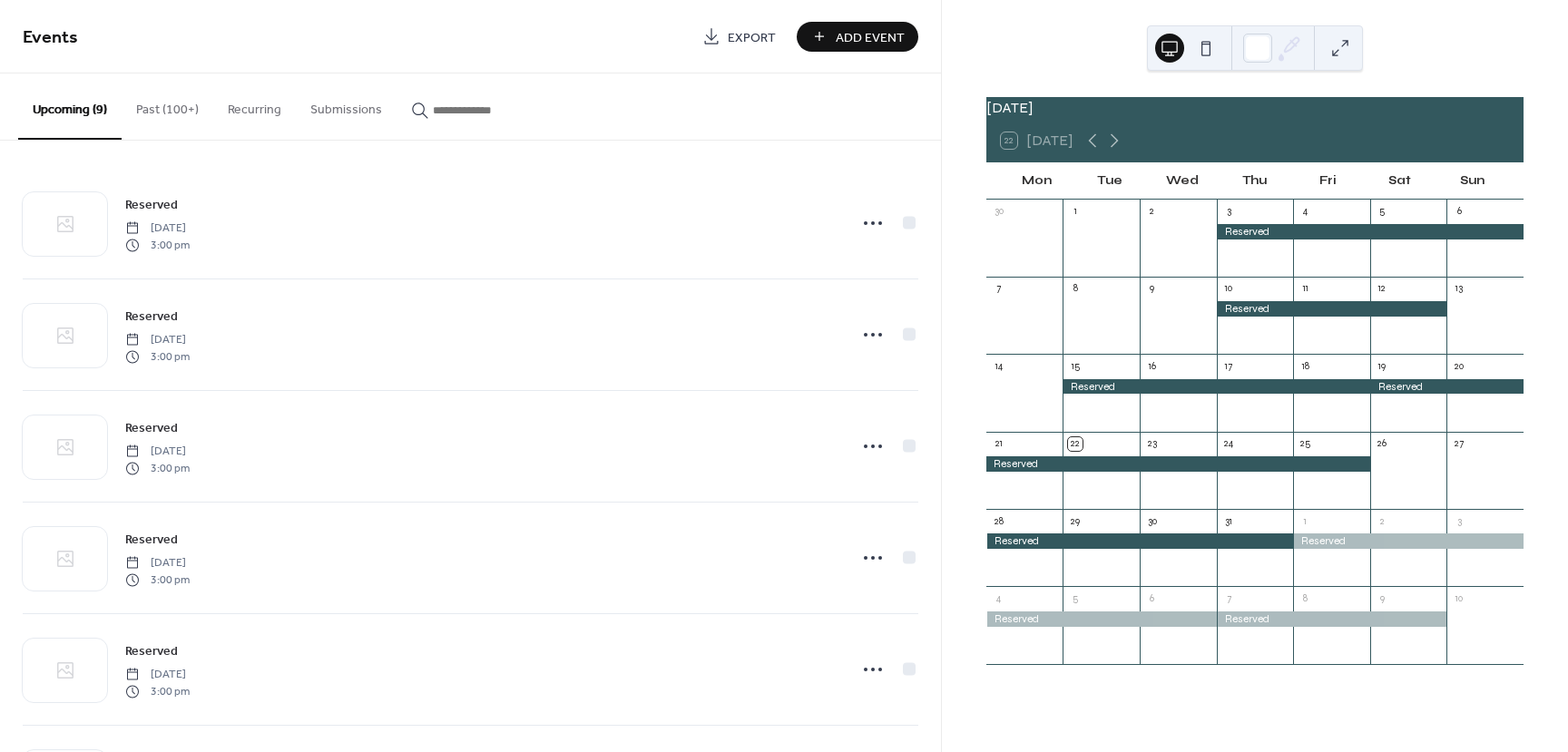 click on "Add Event" at bounding box center (870, 37) 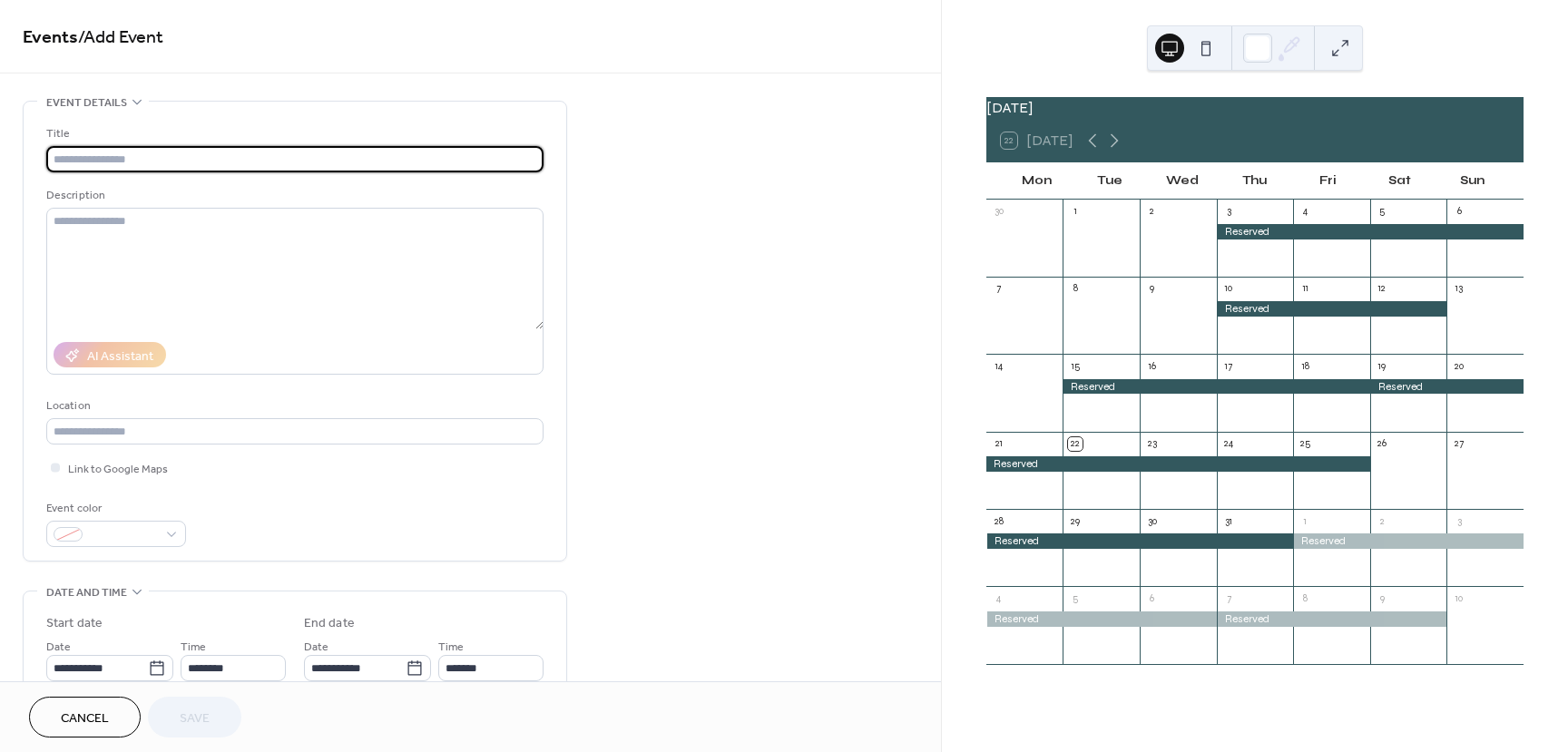click at bounding box center [295, 159] 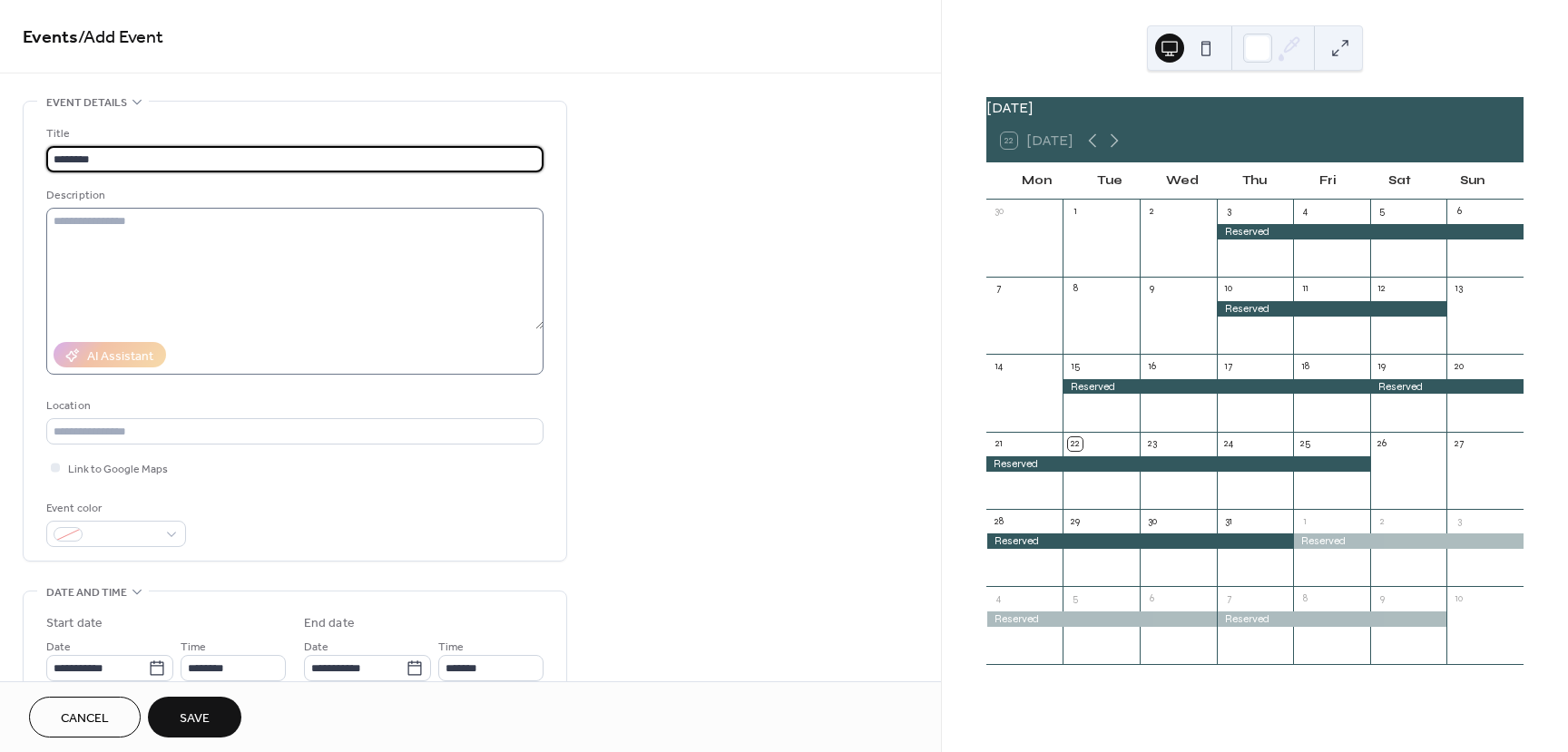 type on "********" 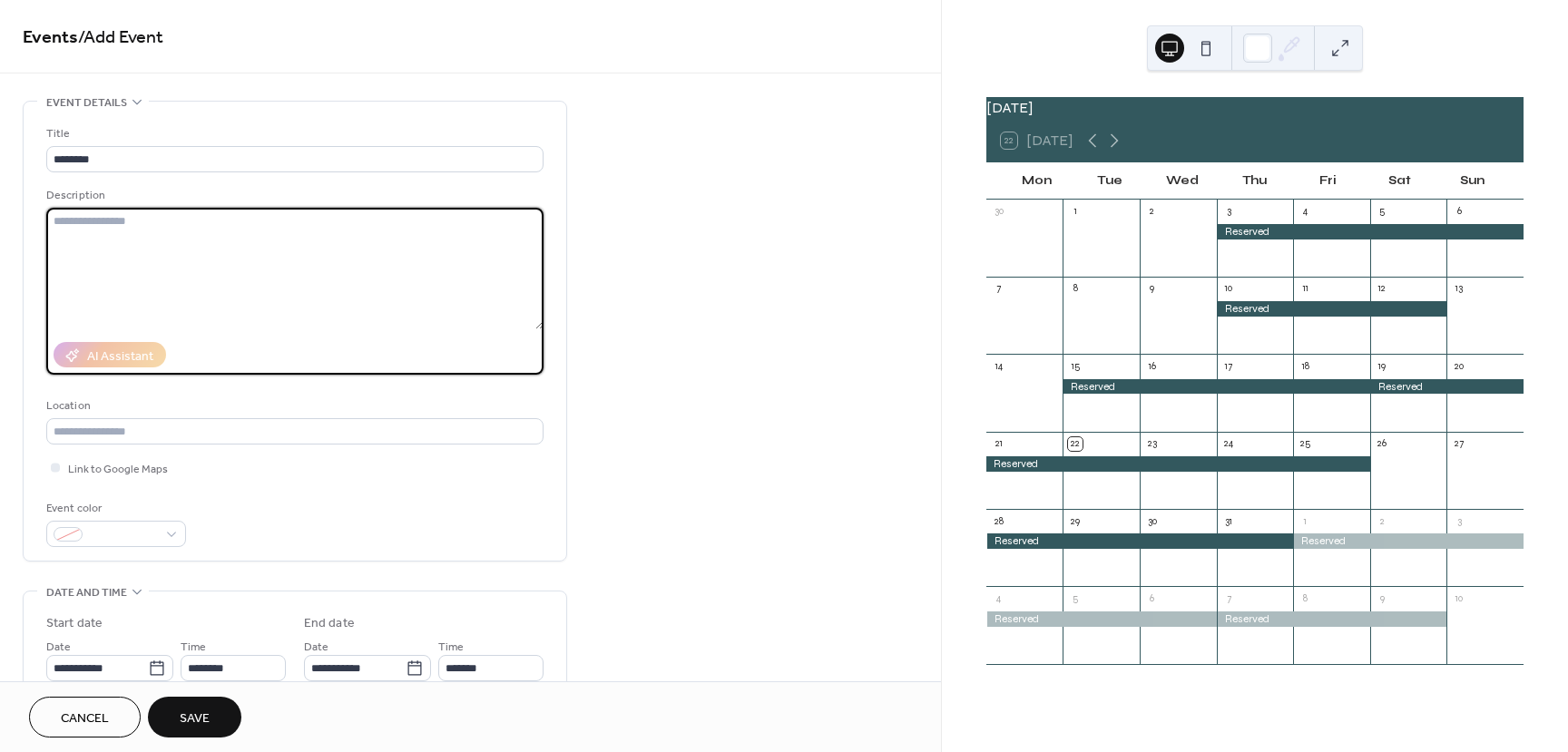 click at bounding box center [295, 269] 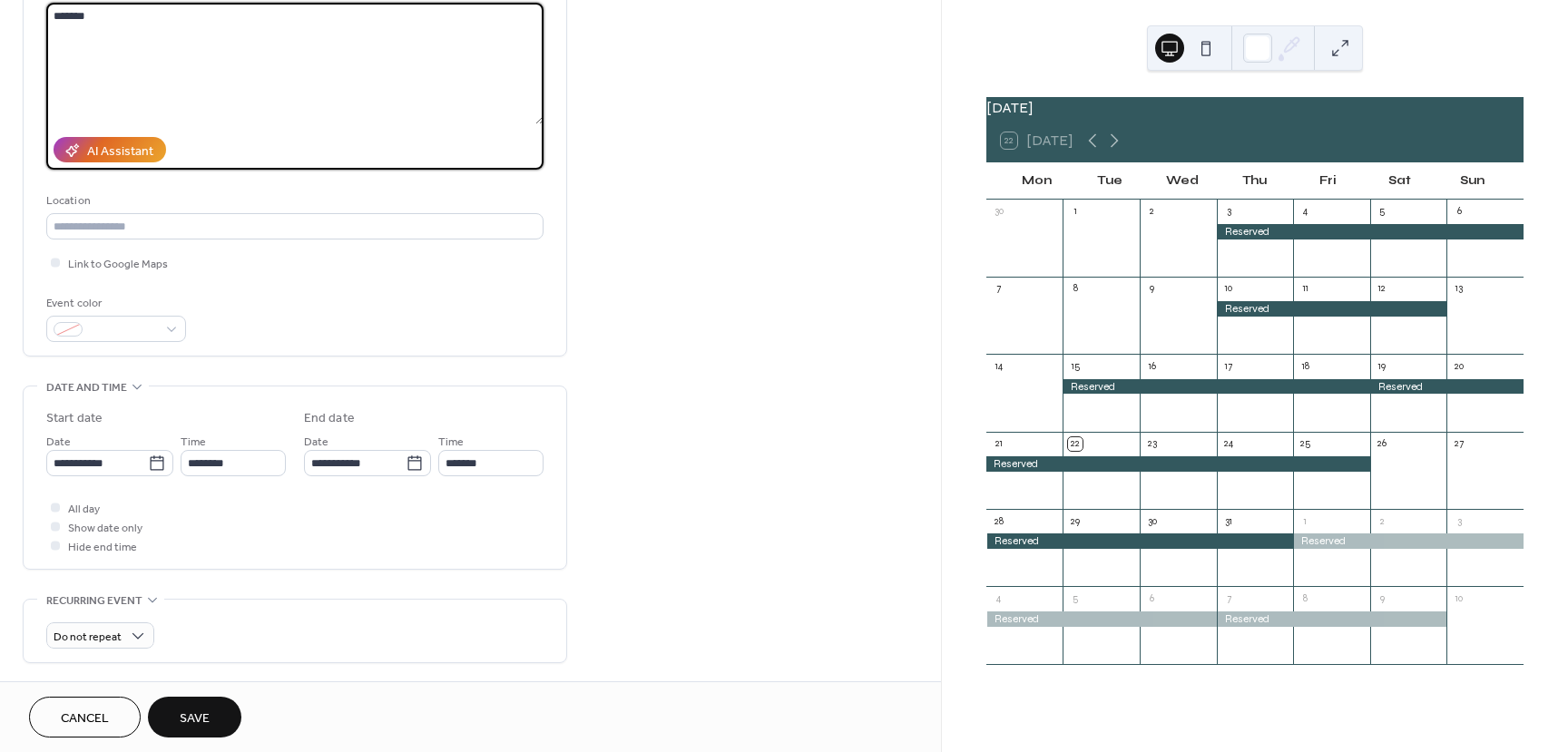 scroll, scrollTop: 272, scrollLeft: 0, axis: vertical 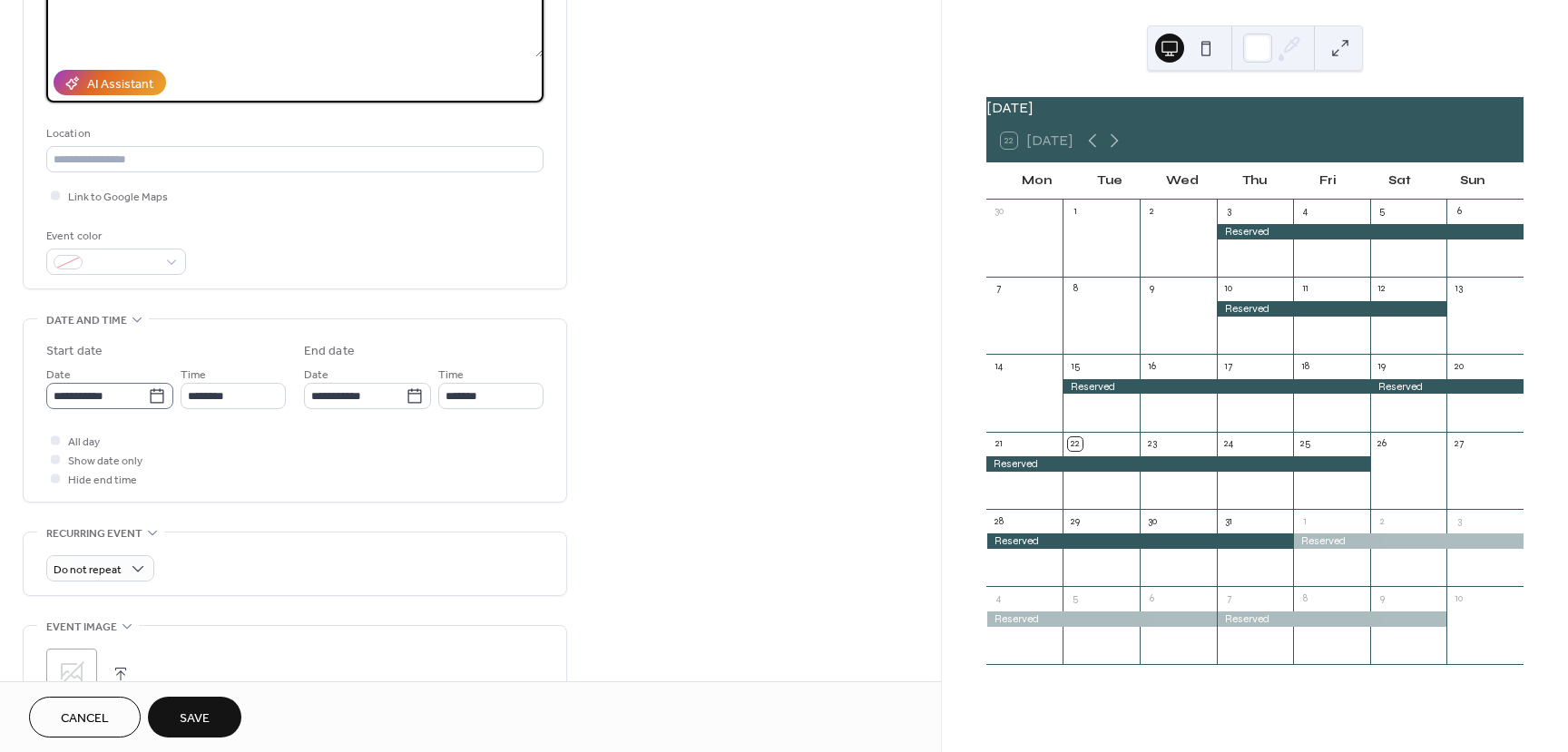 type on "*******" 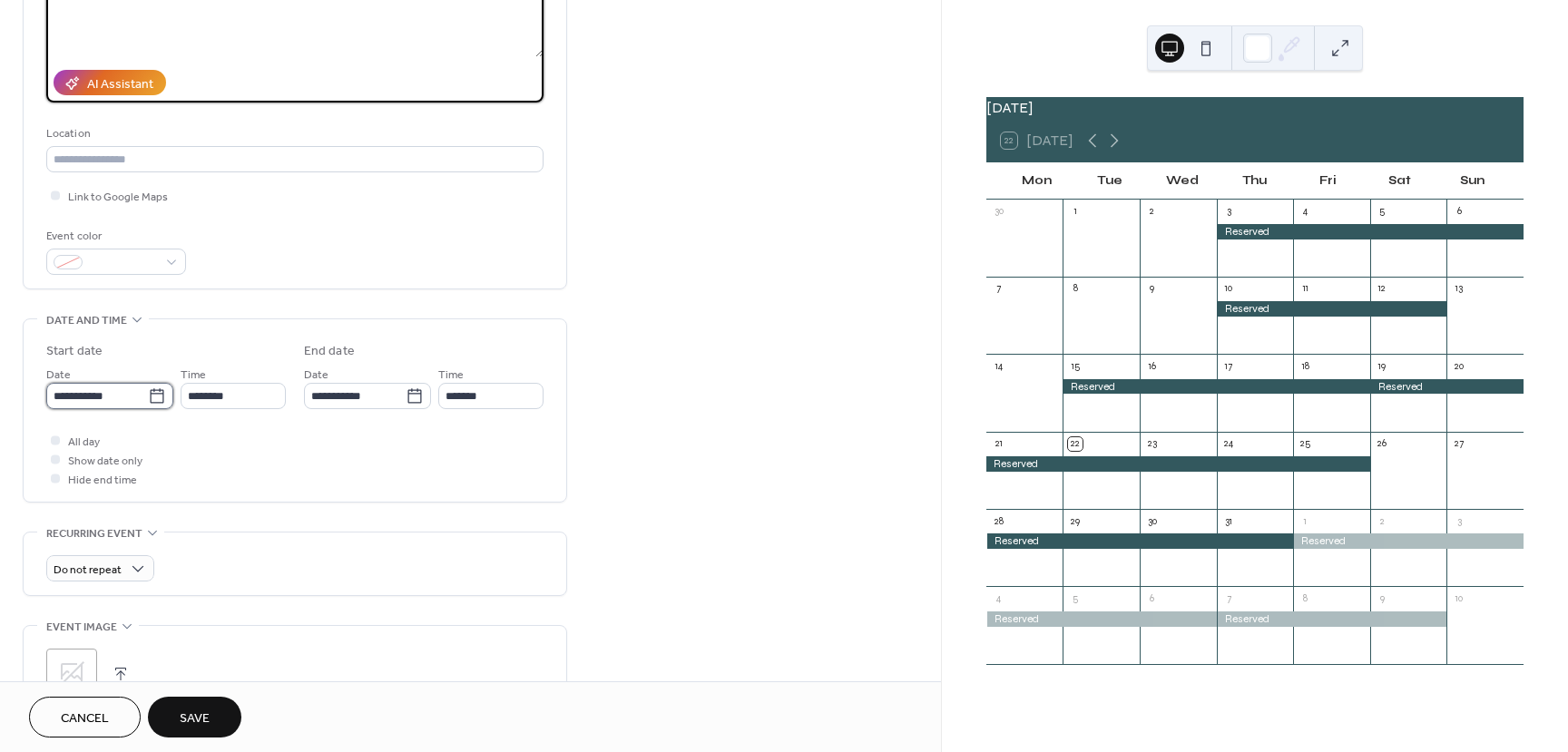 click on "**********" at bounding box center [97, 396] 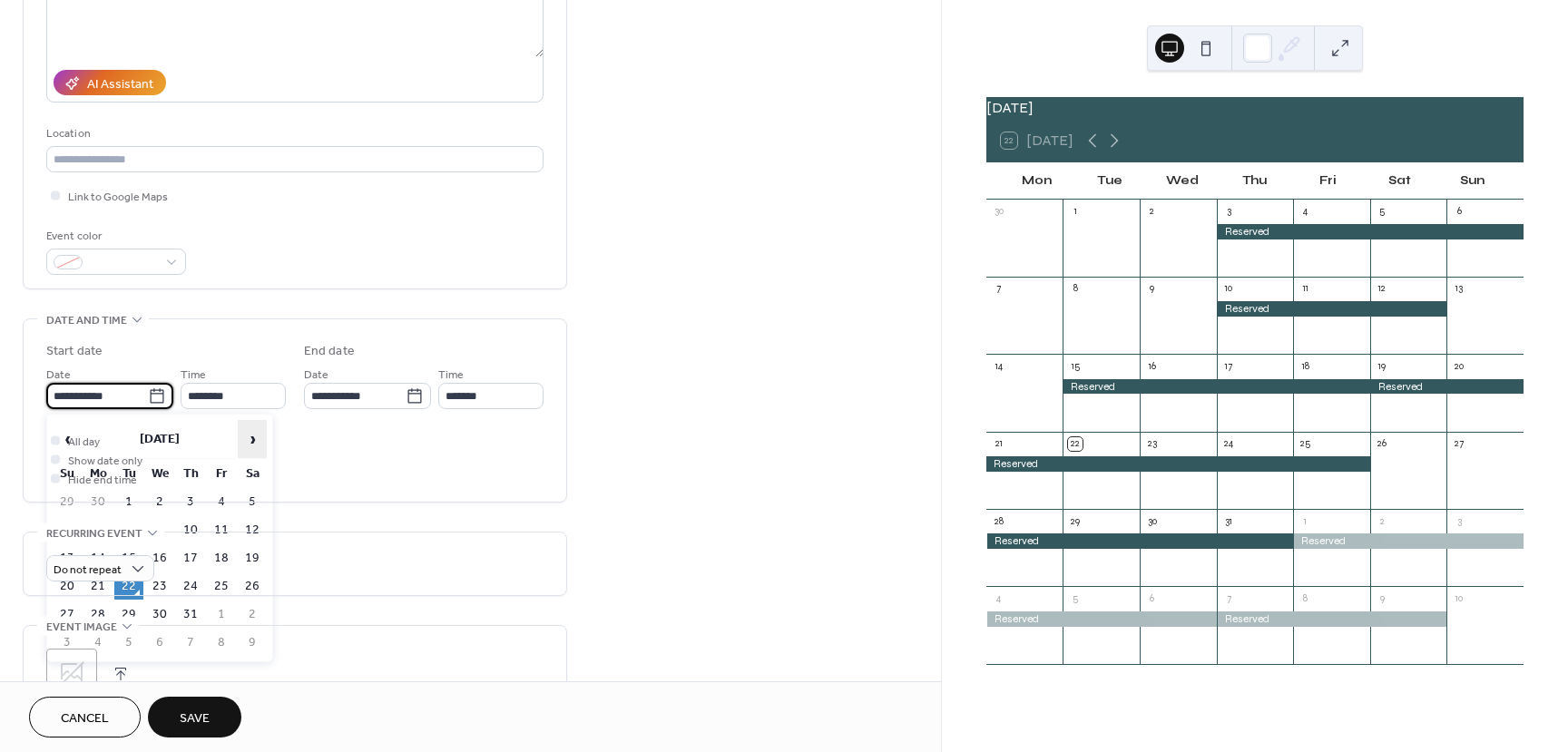 click on "›" at bounding box center [252, 439] 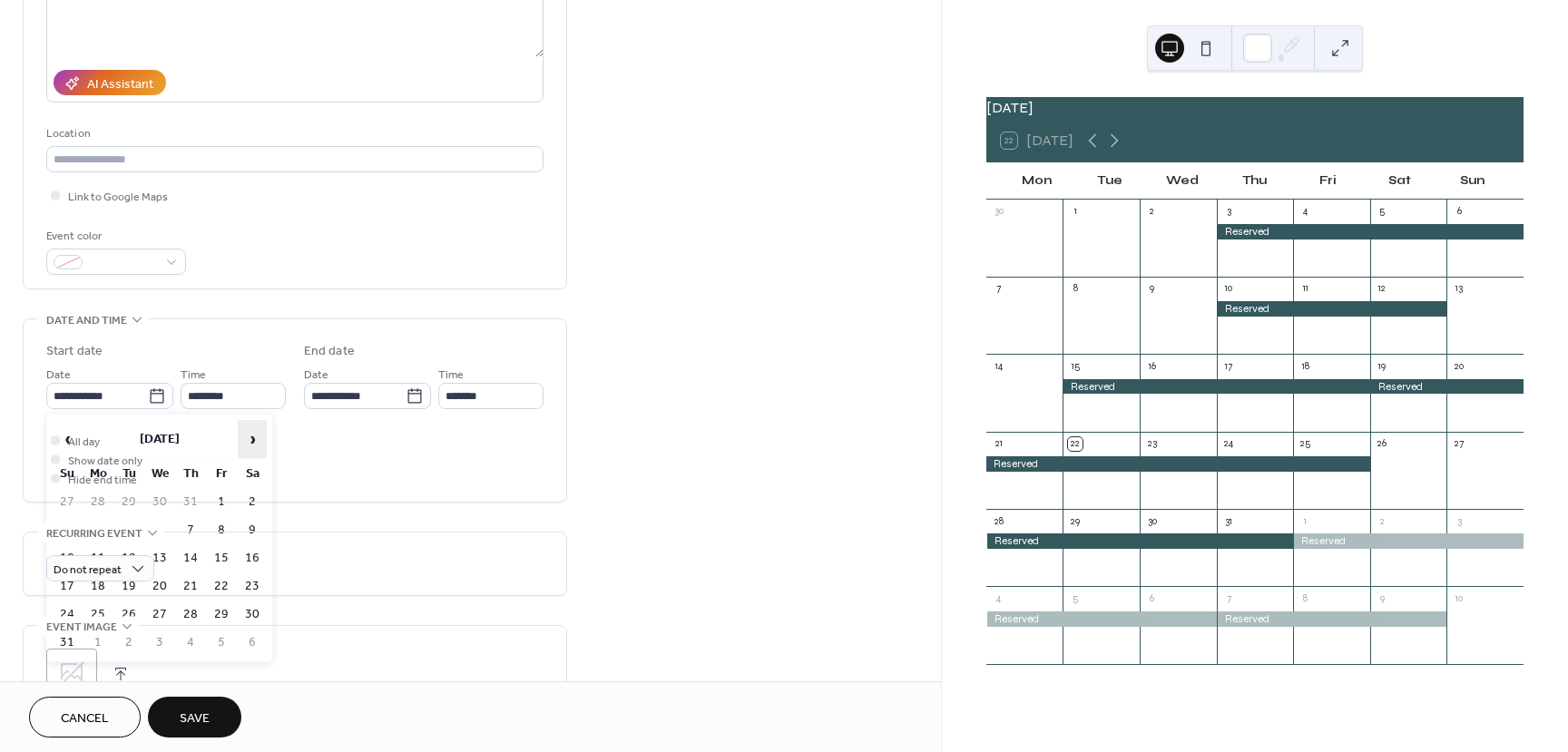 click on "›" at bounding box center (252, 439) 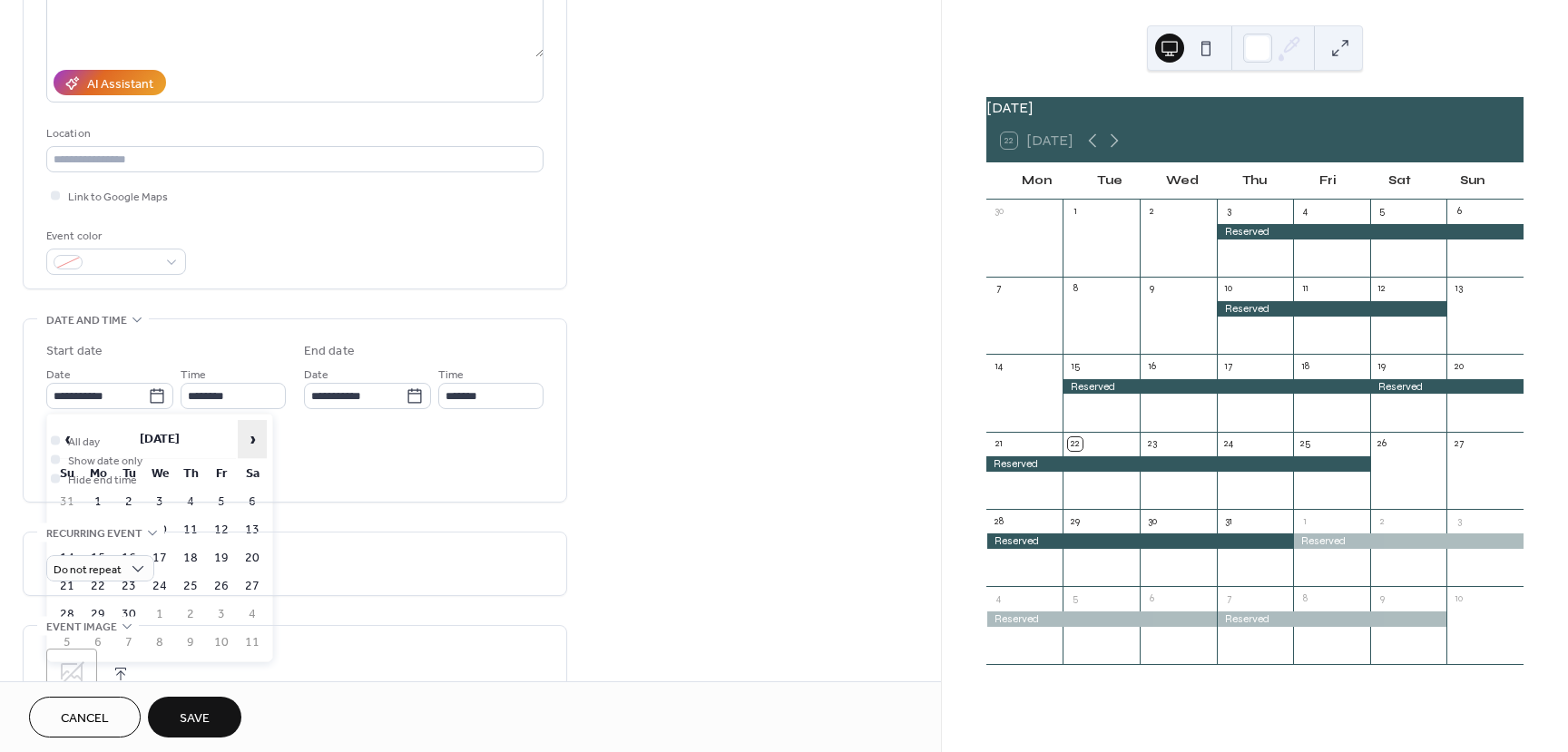 click on "›" at bounding box center [252, 439] 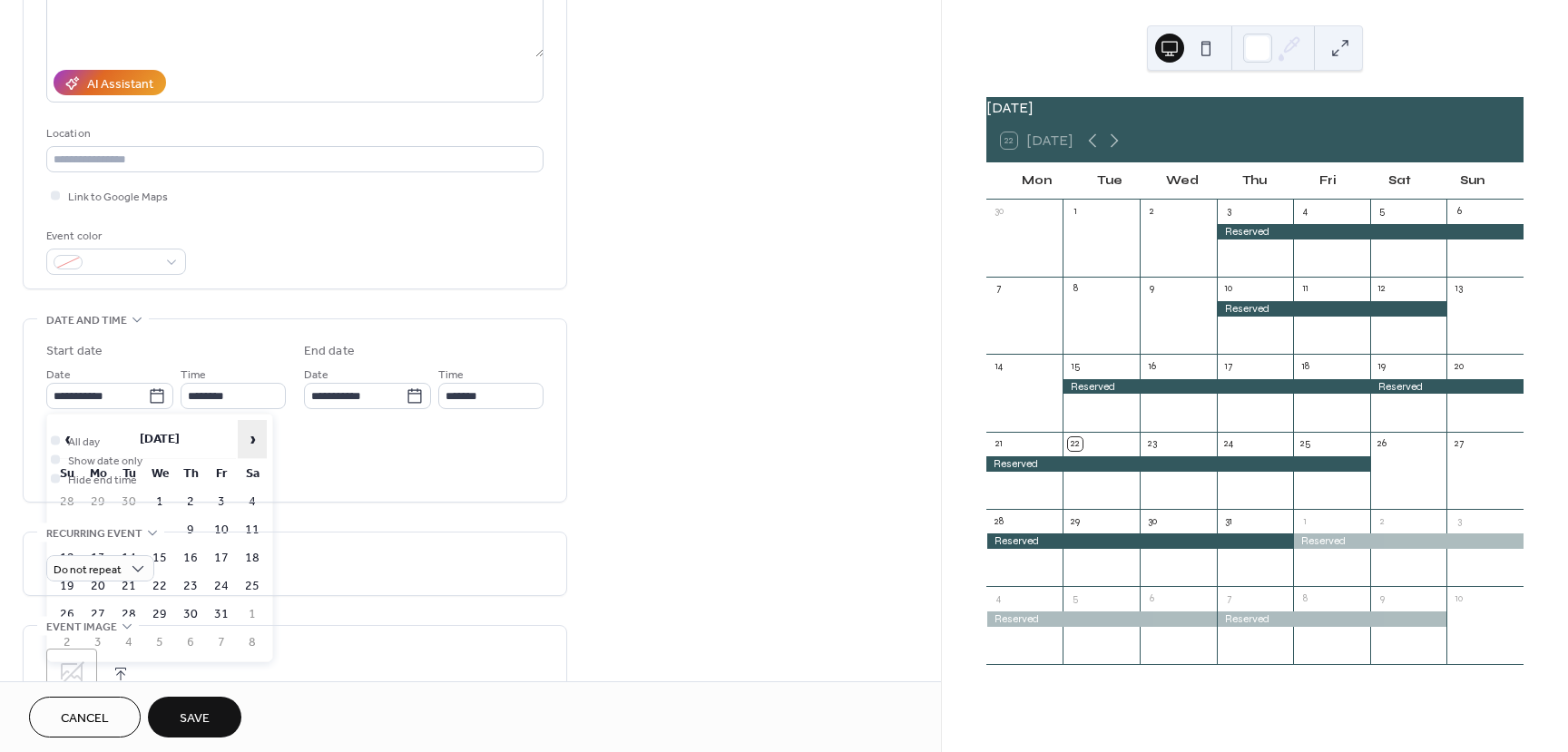 click on "›" at bounding box center (252, 439) 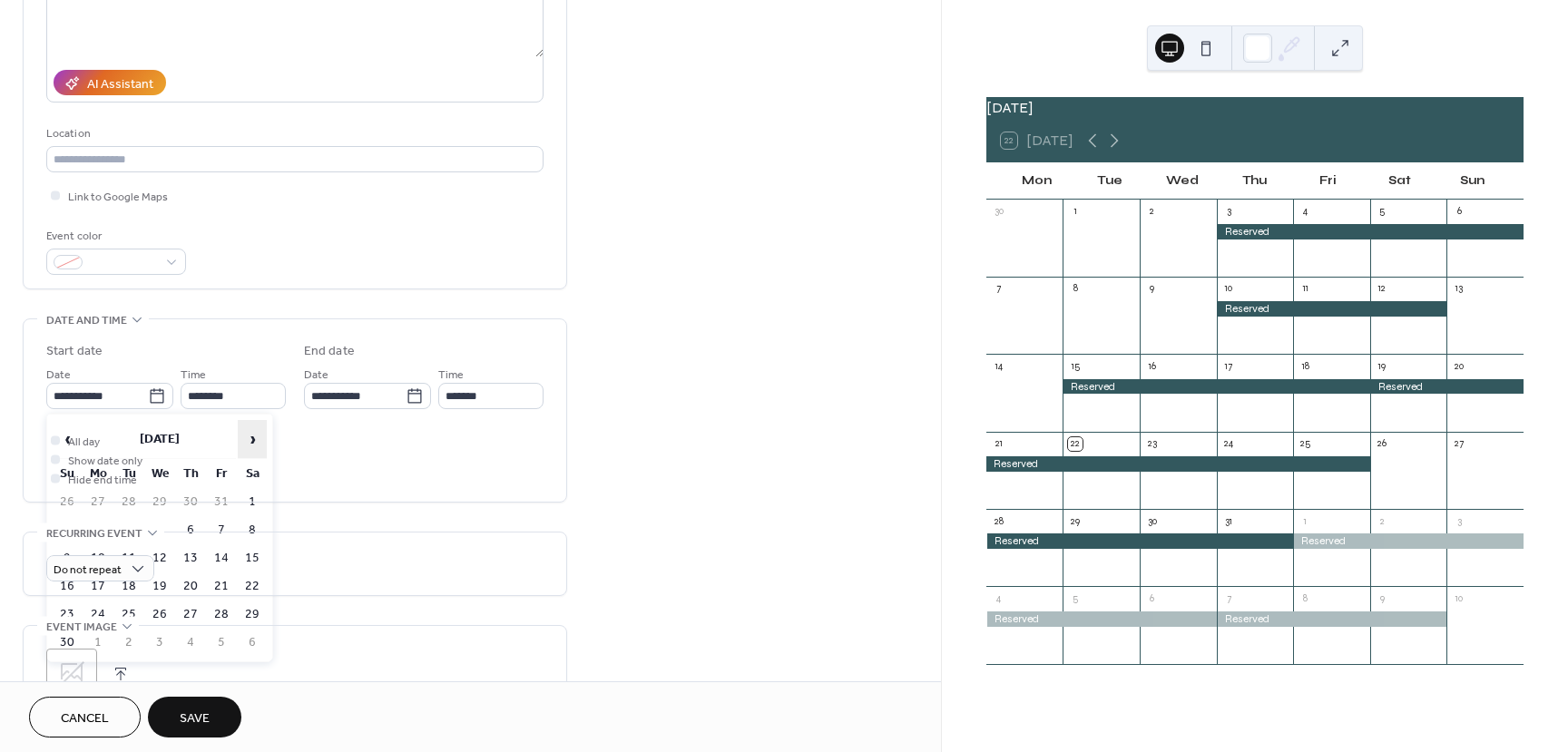 click on "›" at bounding box center [252, 439] 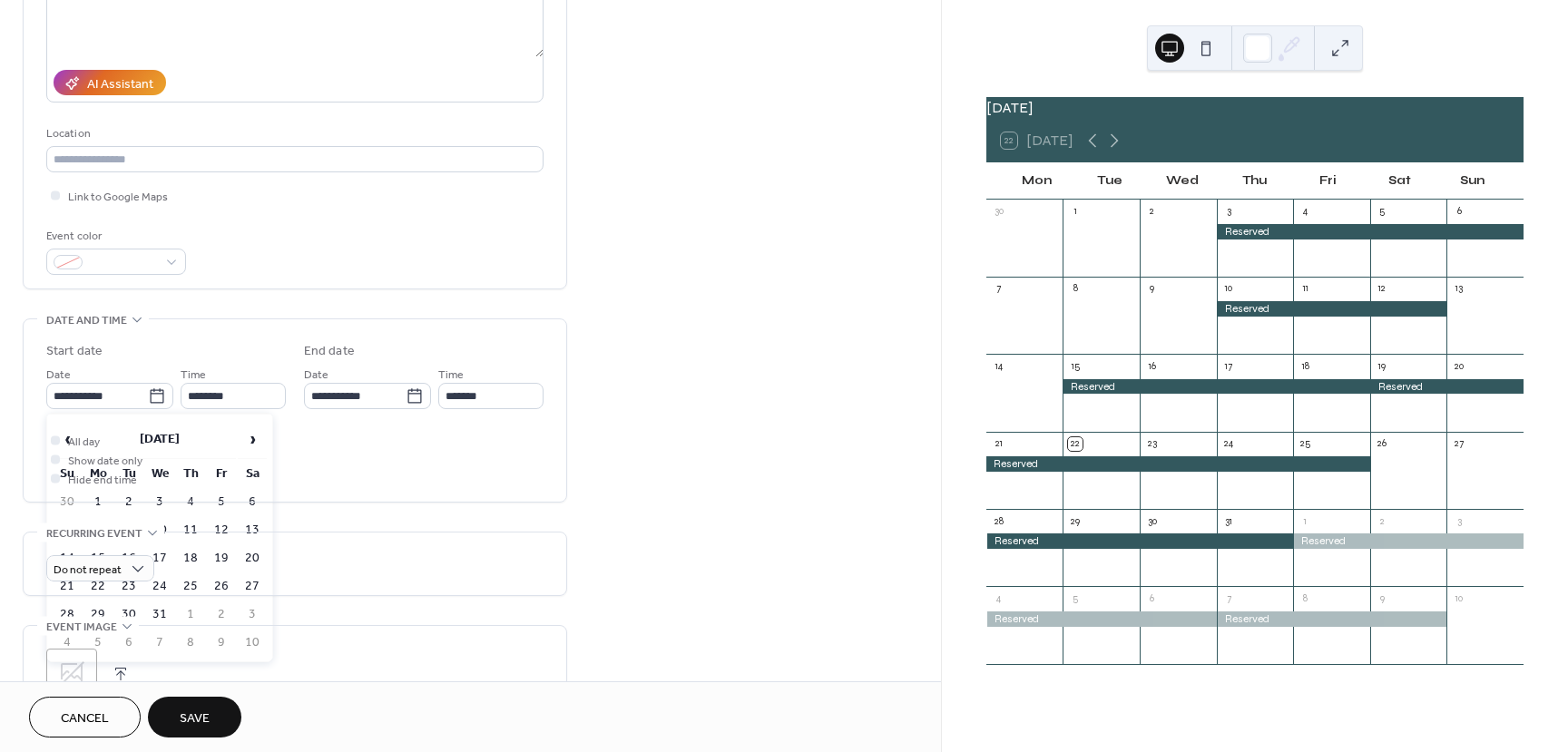 click on "29" at bounding box center [98, 614] 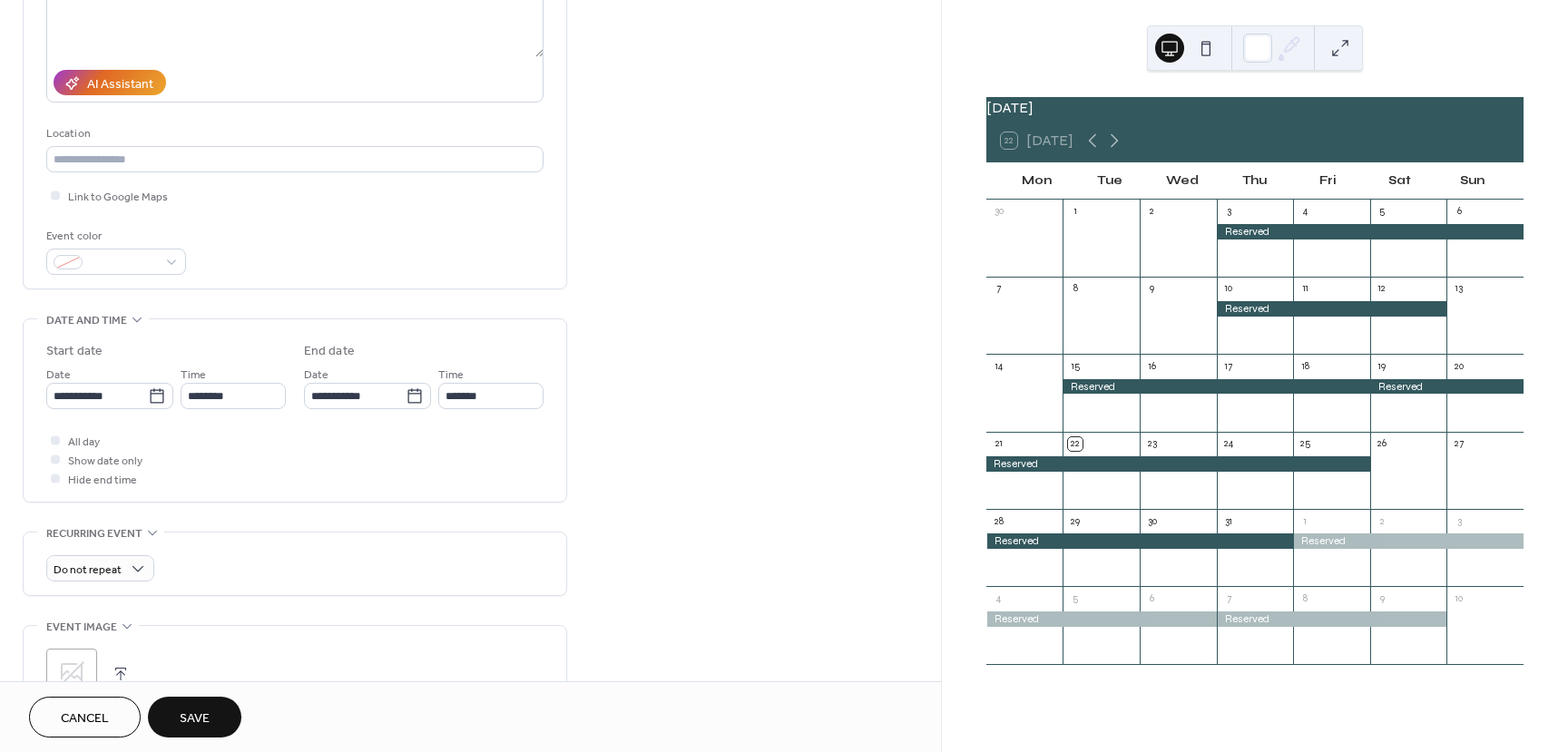 type on "**********" 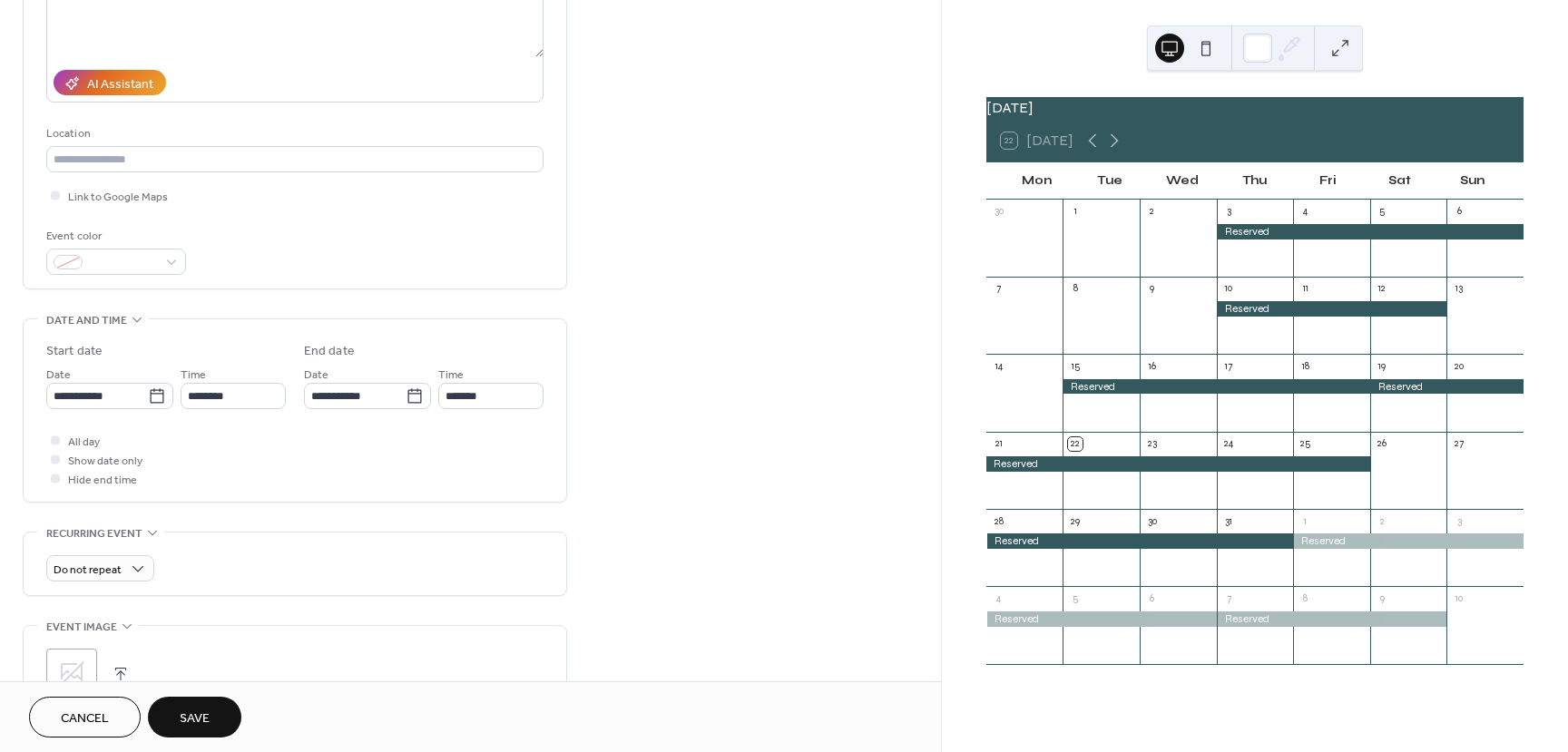 type on "**********" 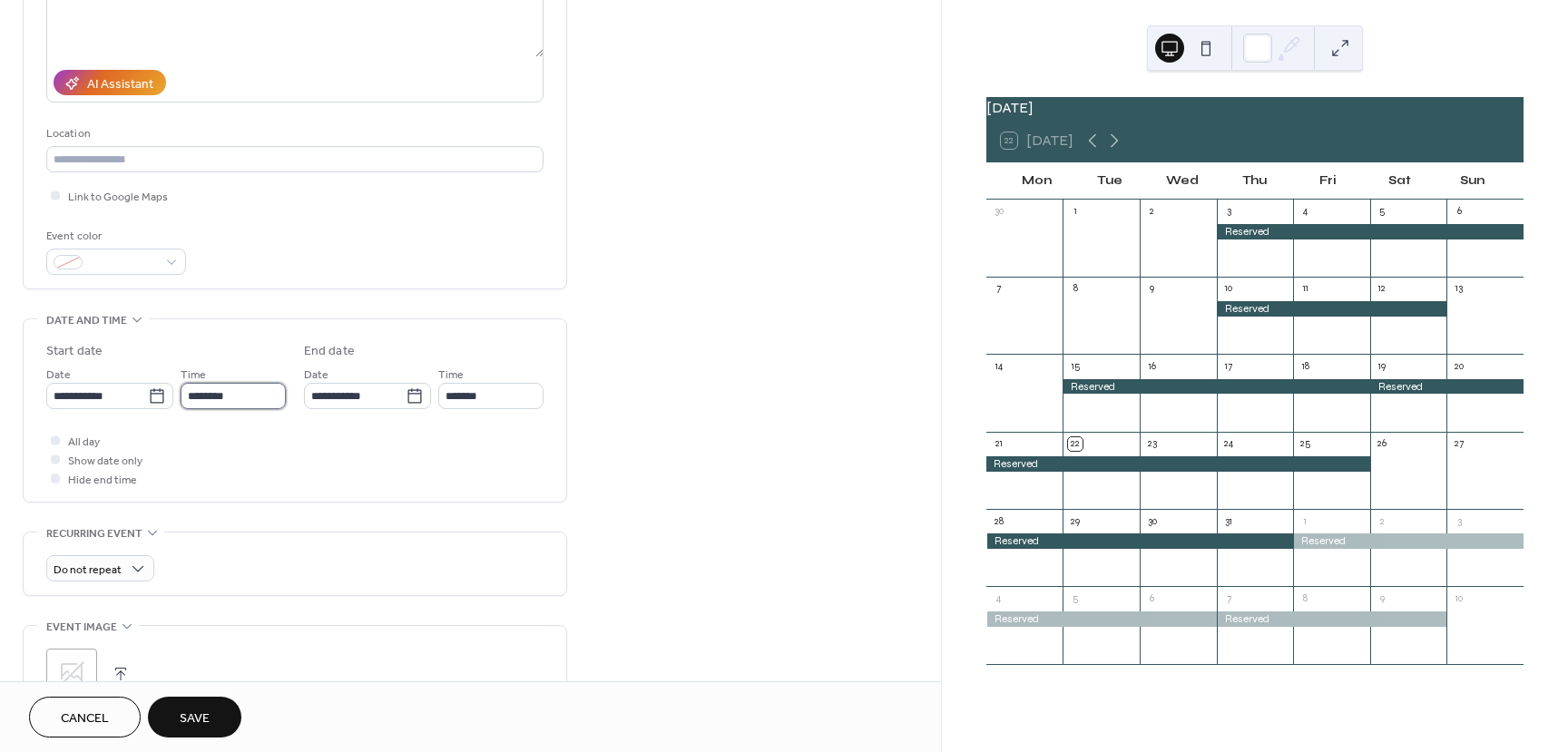 click on "********" at bounding box center [233, 396] 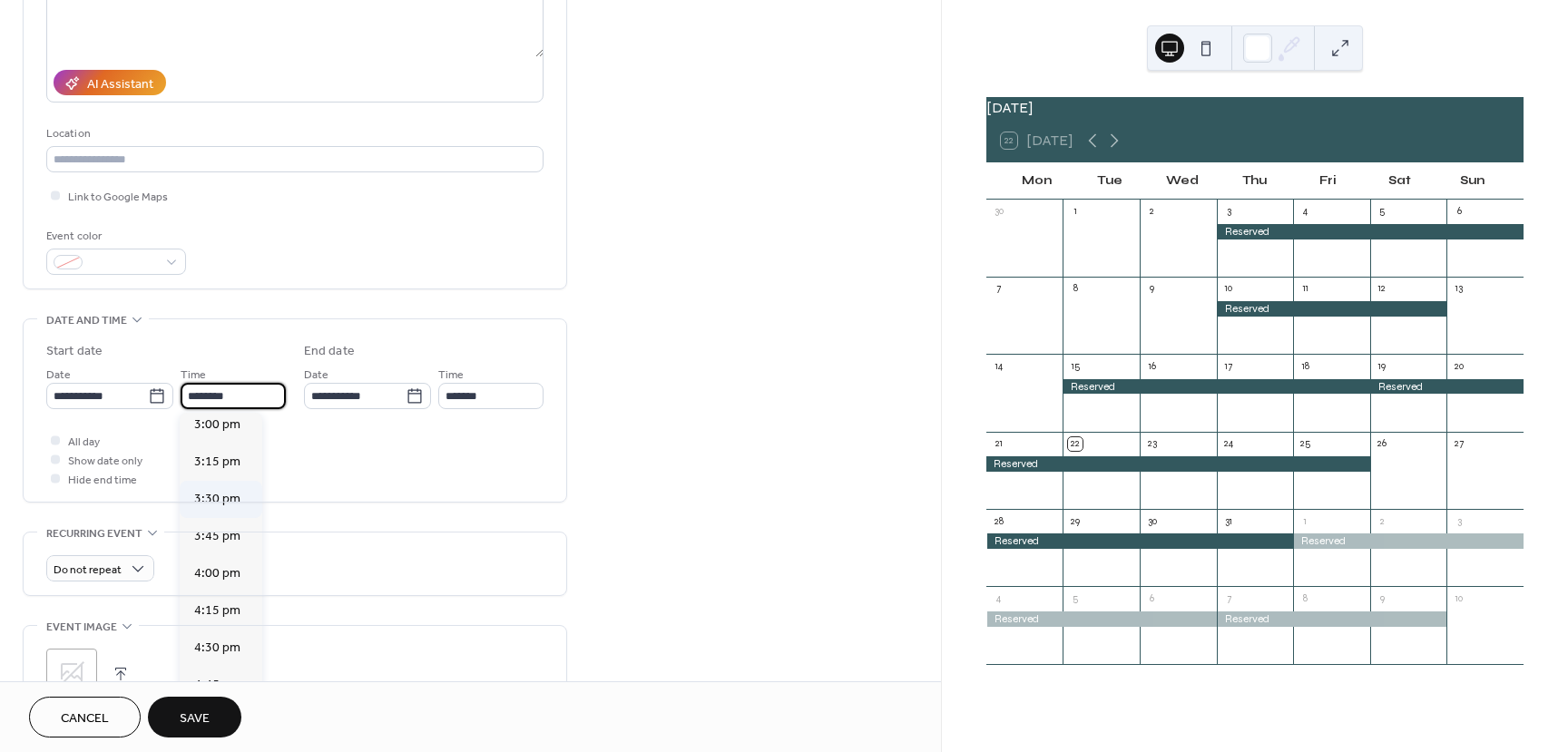 scroll, scrollTop: 2239, scrollLeft: 0, axis: vertical 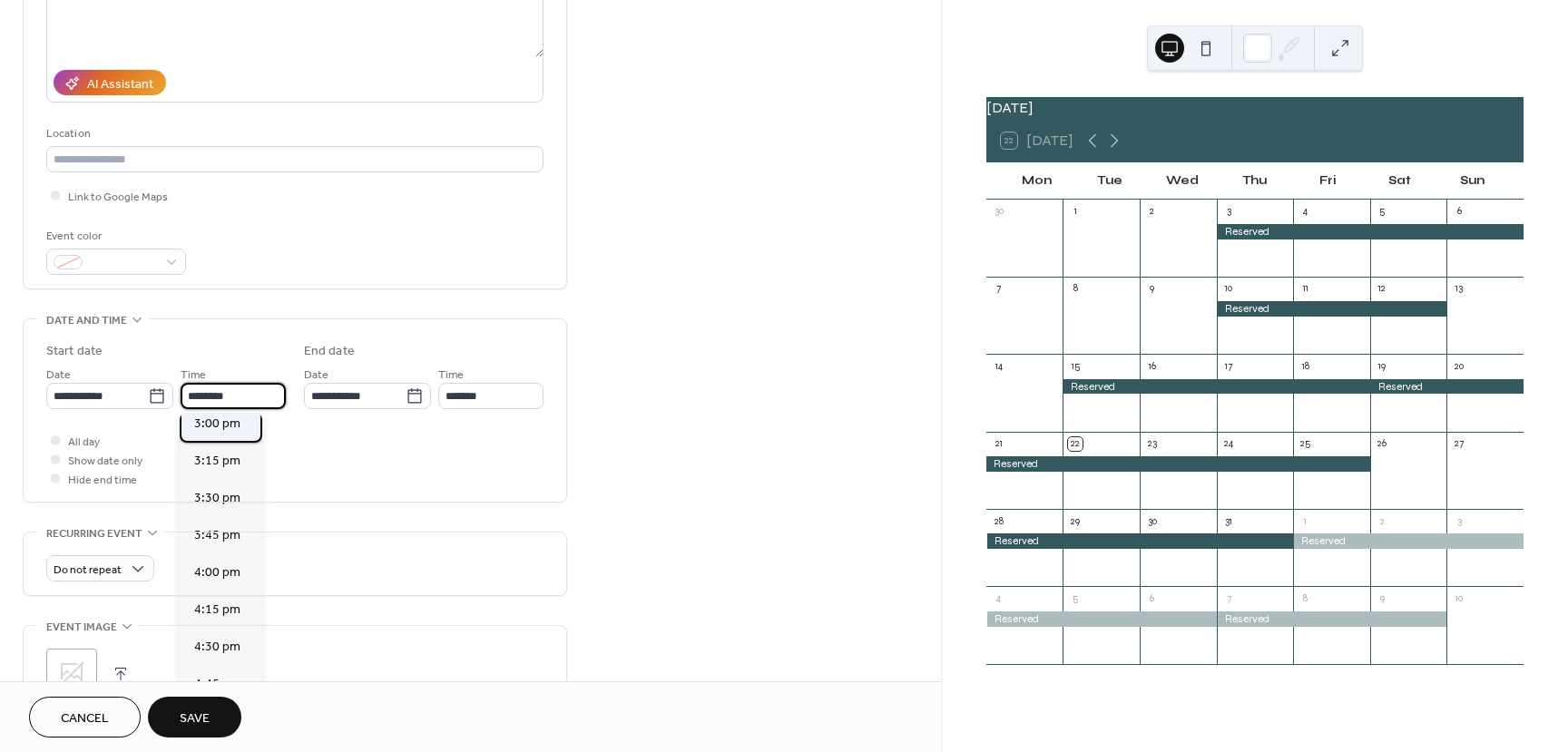 click on "3:00 pm" at bounding box center [217, 424] 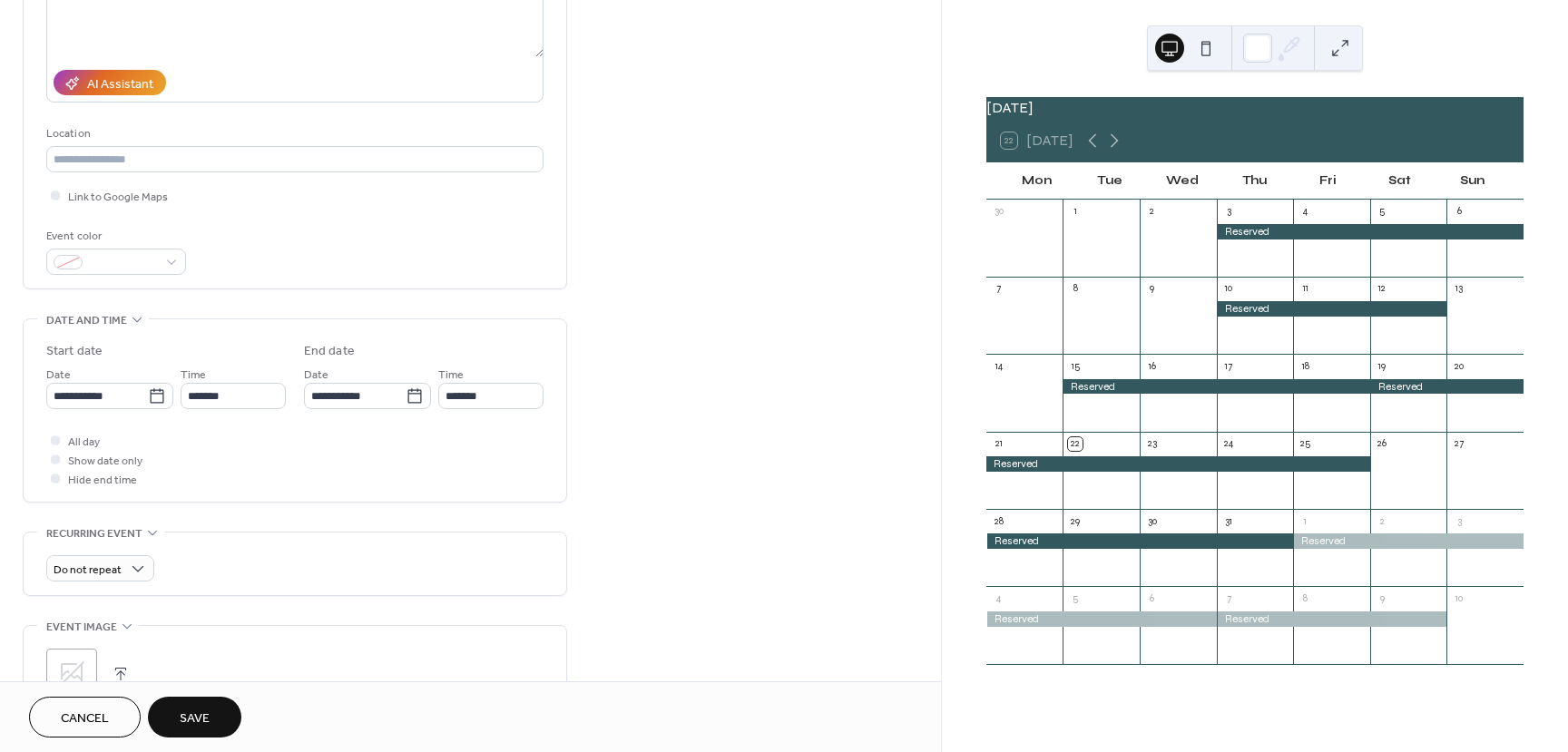 type on "*******" 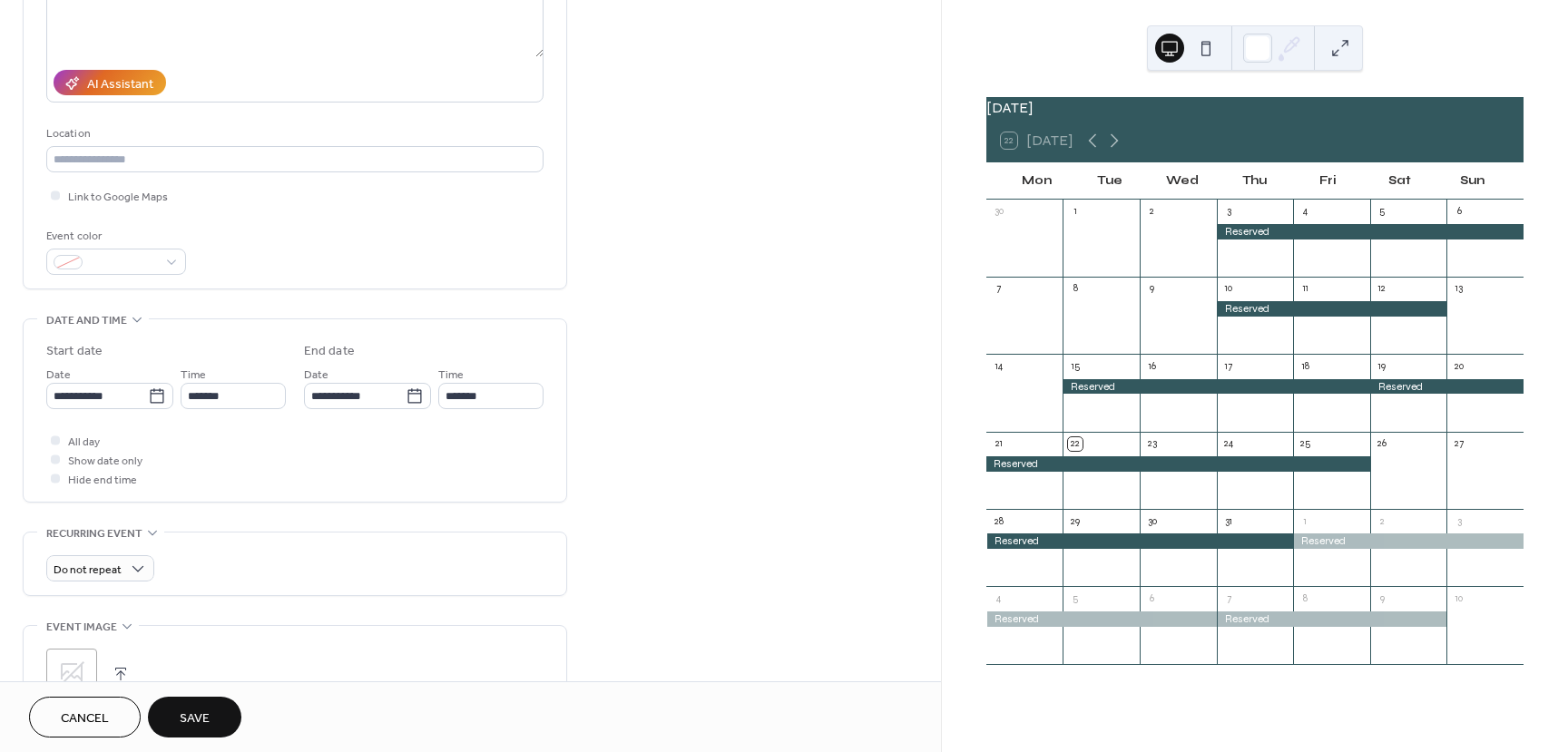 type on "*******" 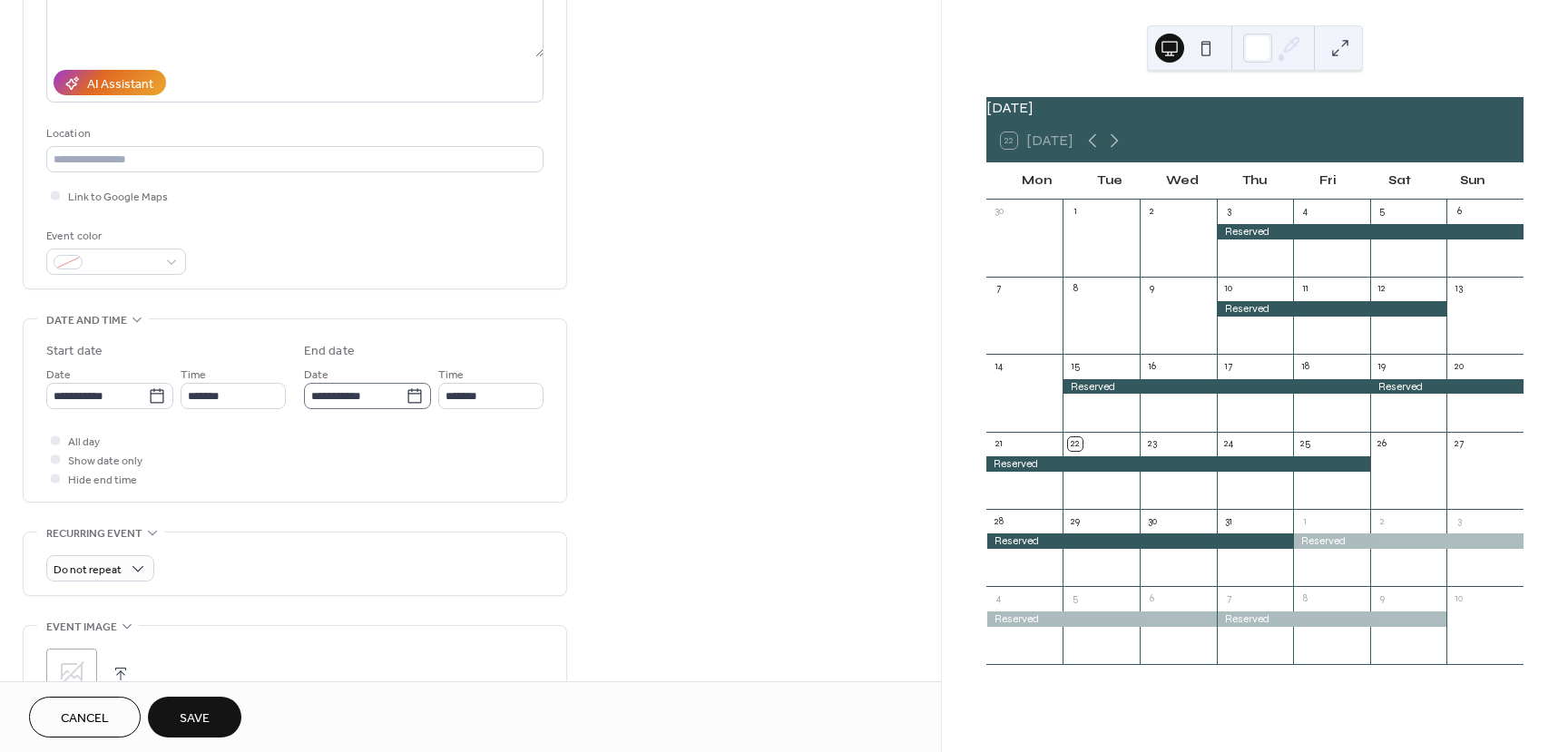 click 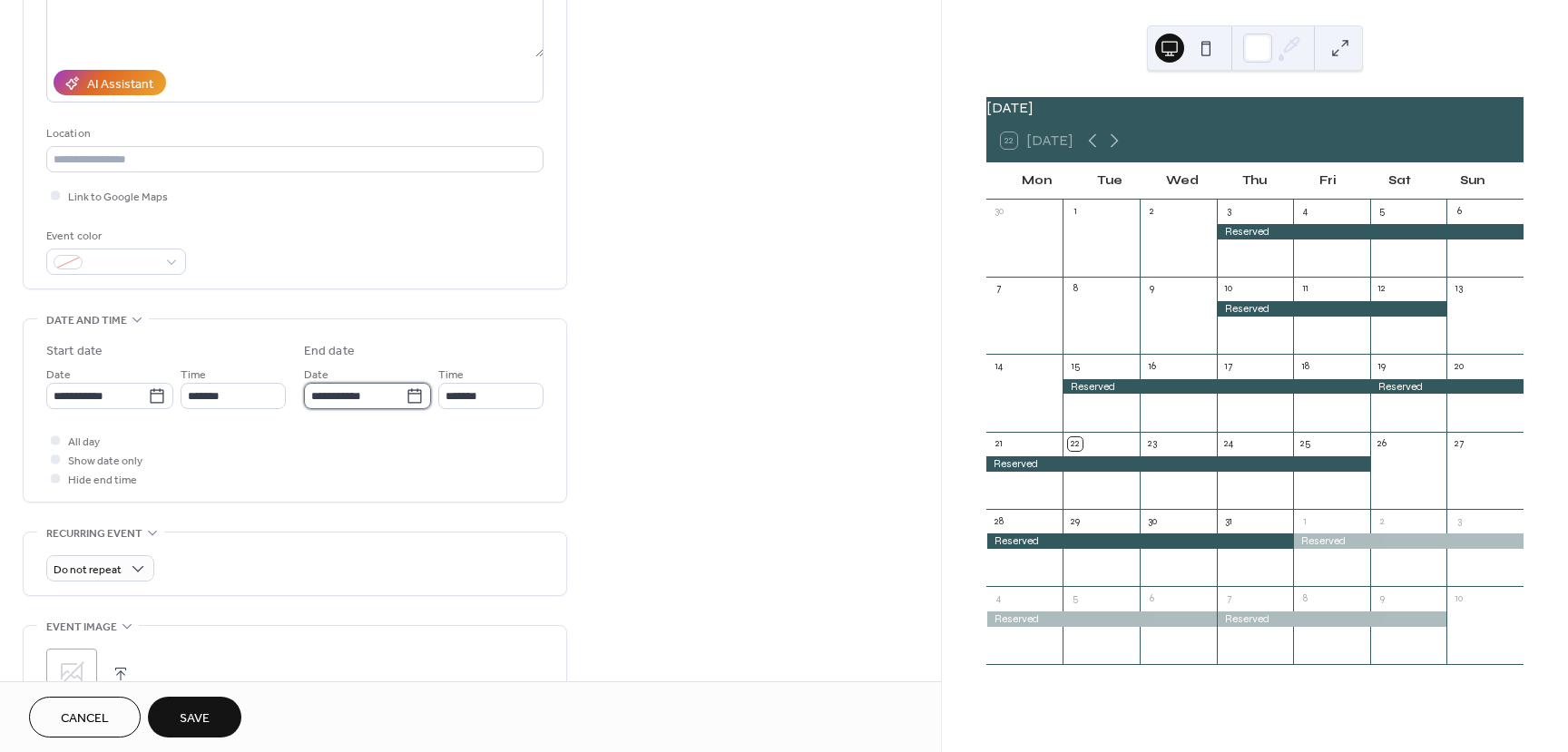 click on "**********" at bounding box center [355, 396] 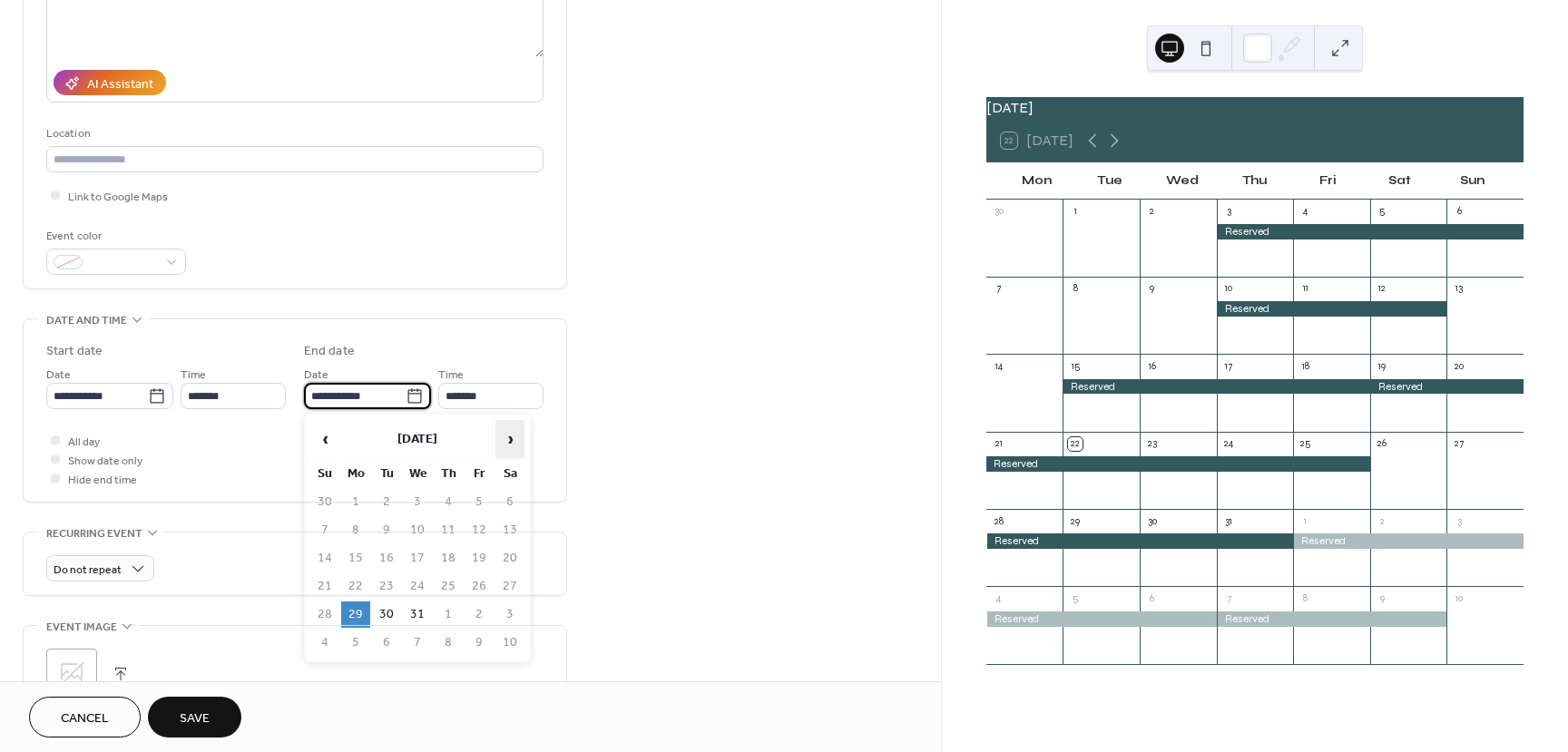 click on "›" at bounding box center [510, 439] 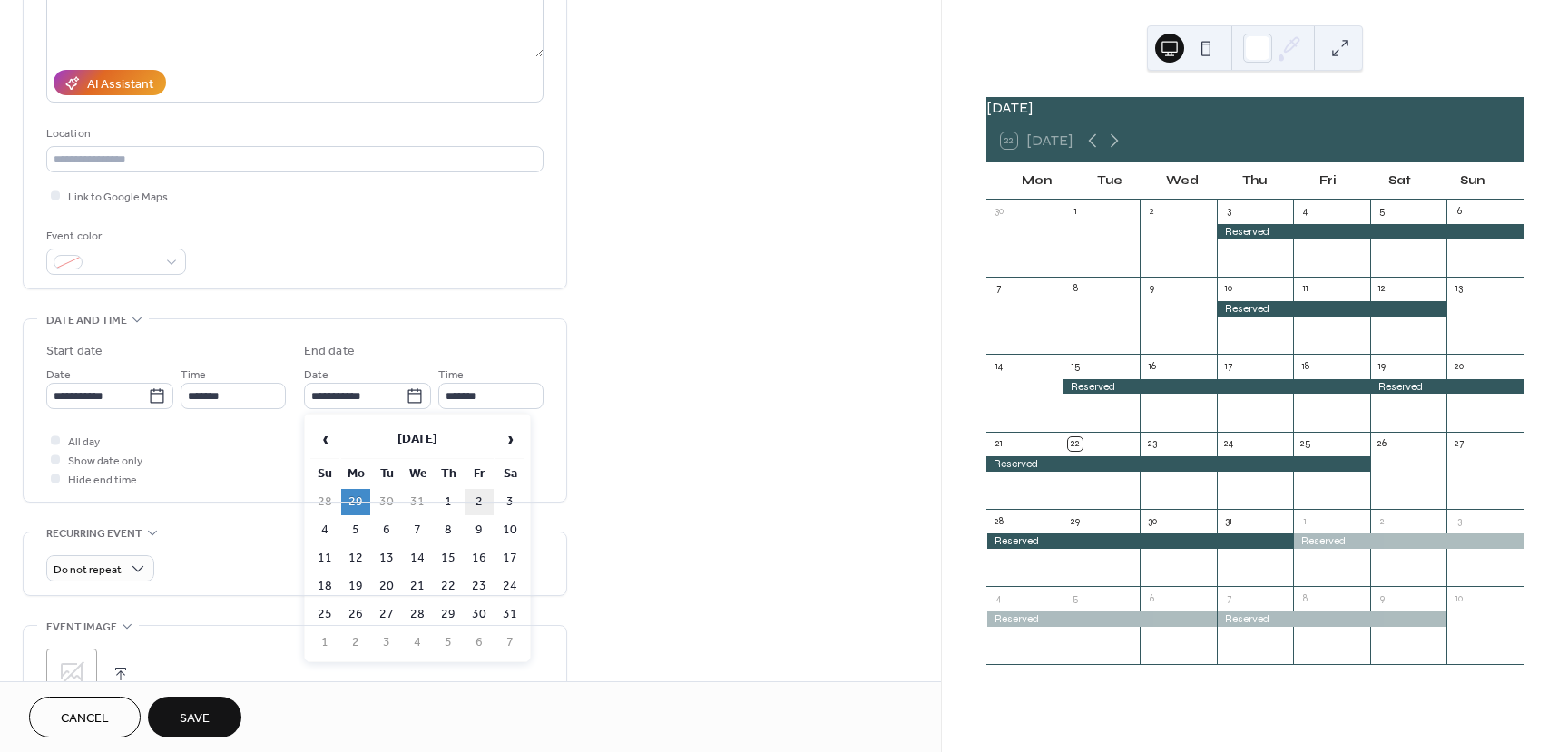click on "2" at bounding box center [479, 502] 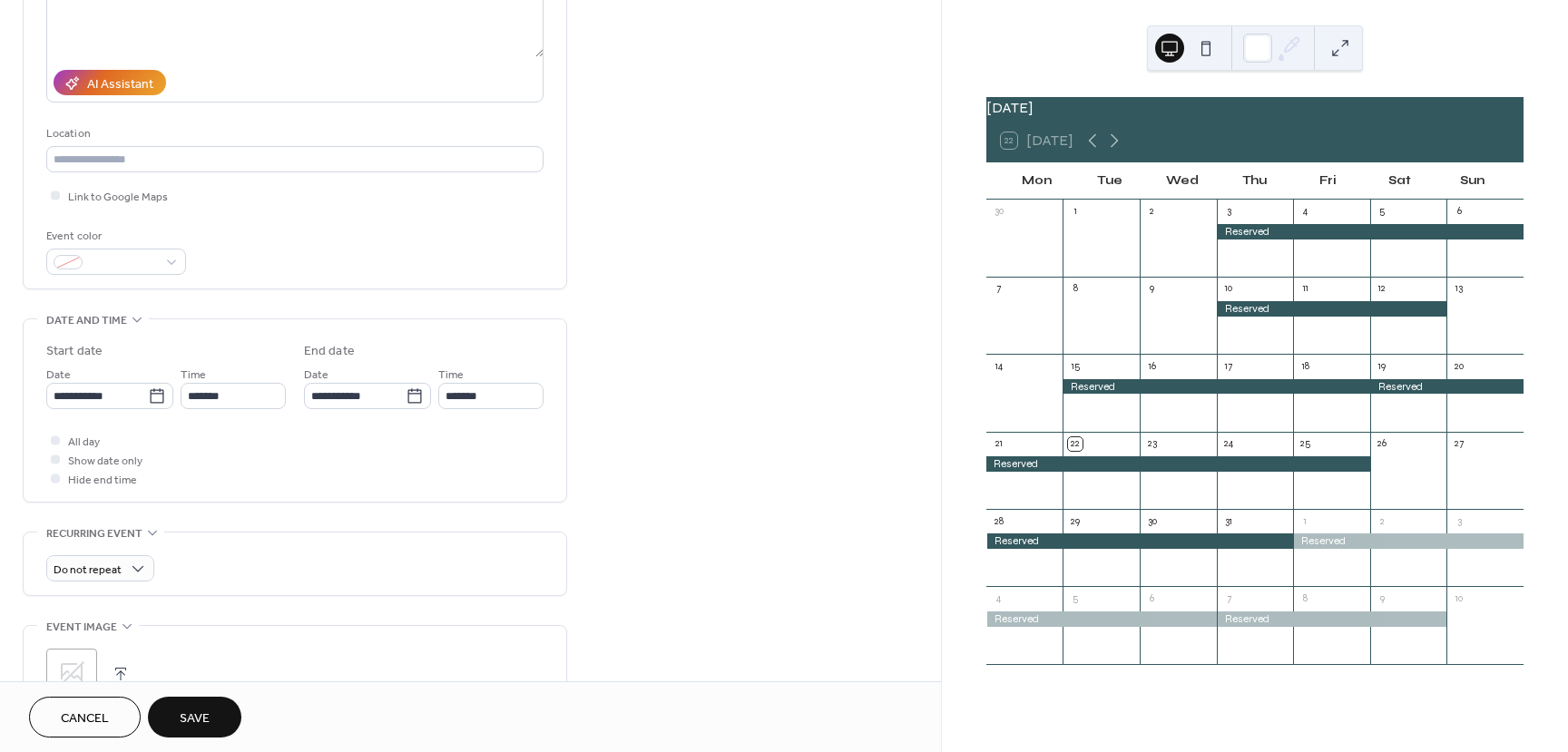 type on "**********" 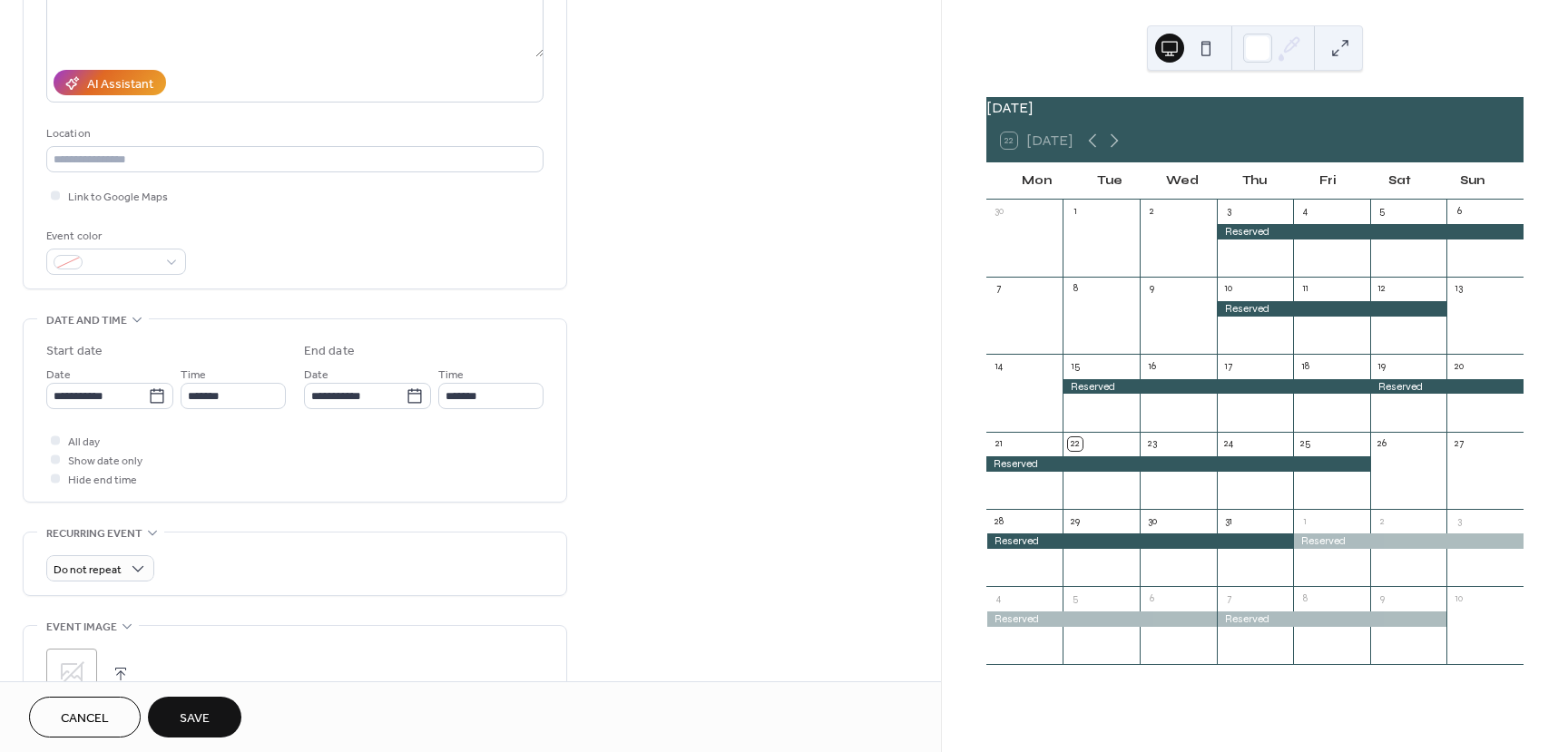 click on "Save" at bounding box center (194, 717) 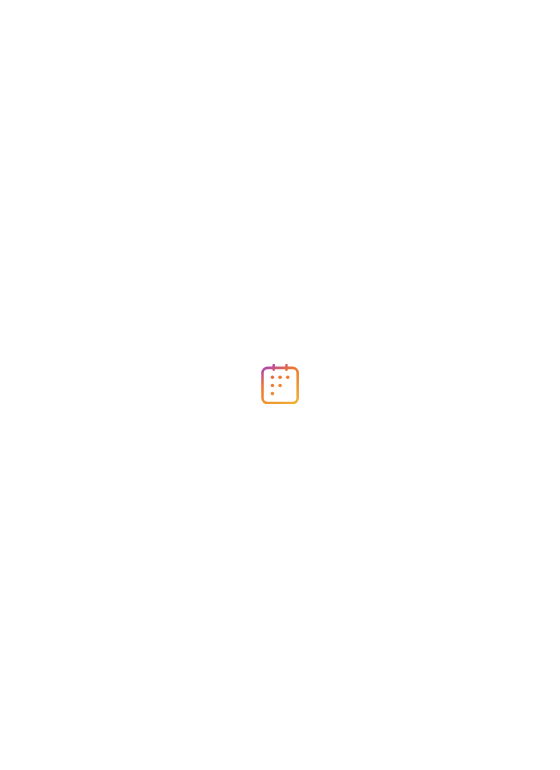 scroll, scrollTop: 0, scrollLeft: 0, axis: both 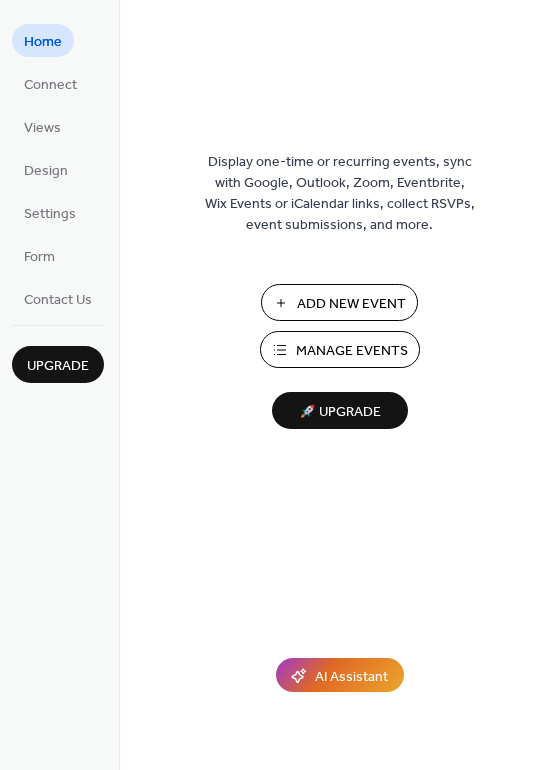 click on "Manage Events" at bounding box center (352, 351) 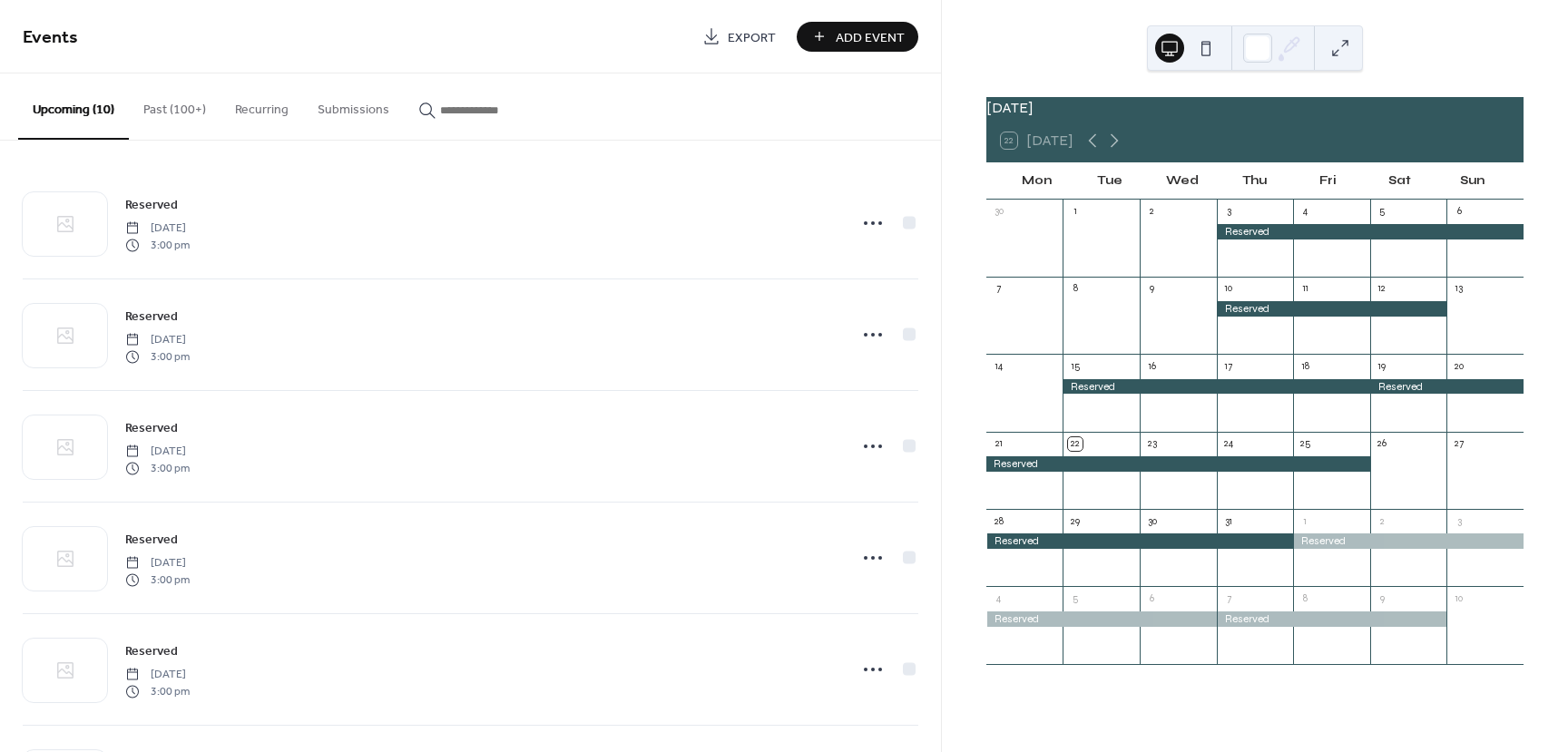 scroll, scrollTop: 0, scrollLeft: 0, axis: both 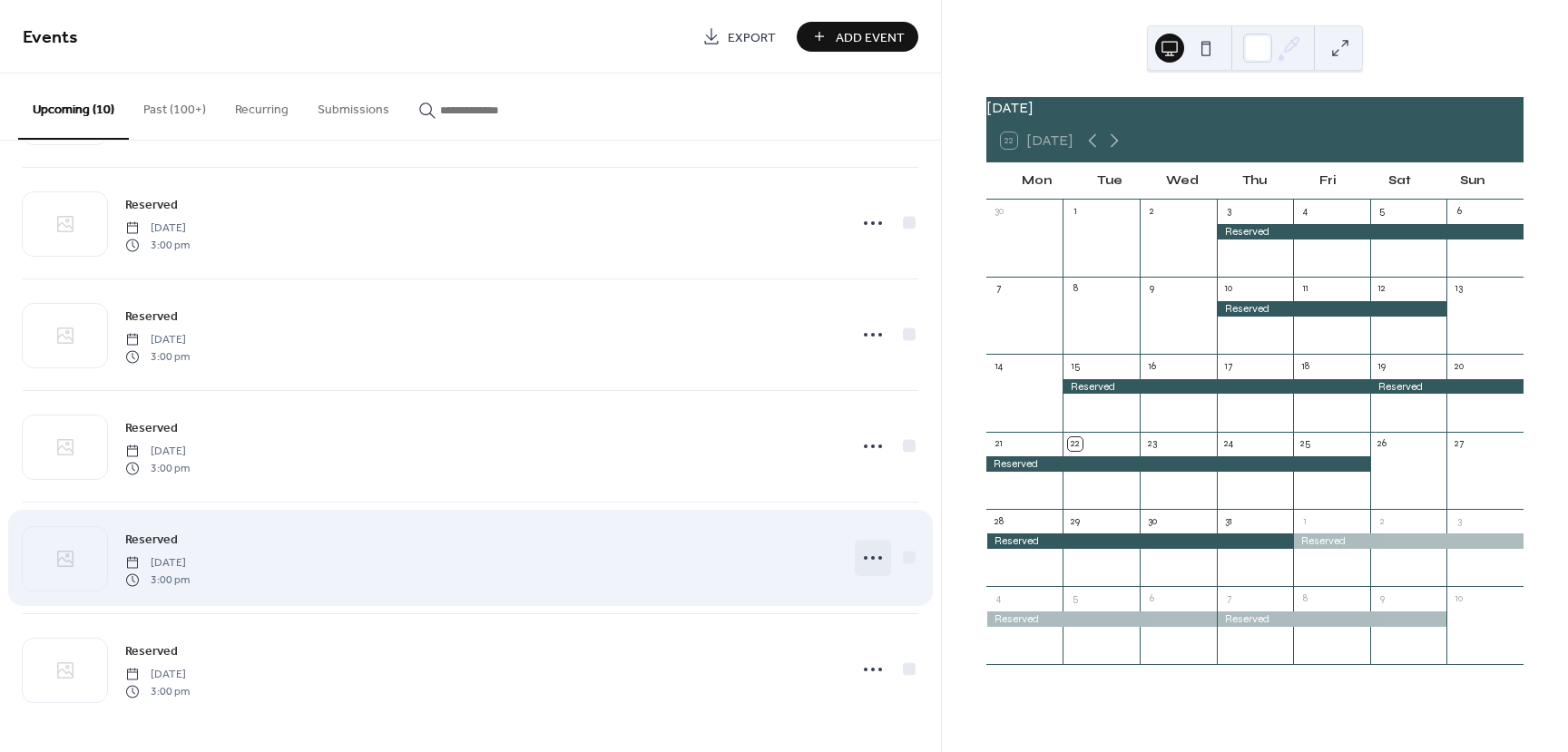 click 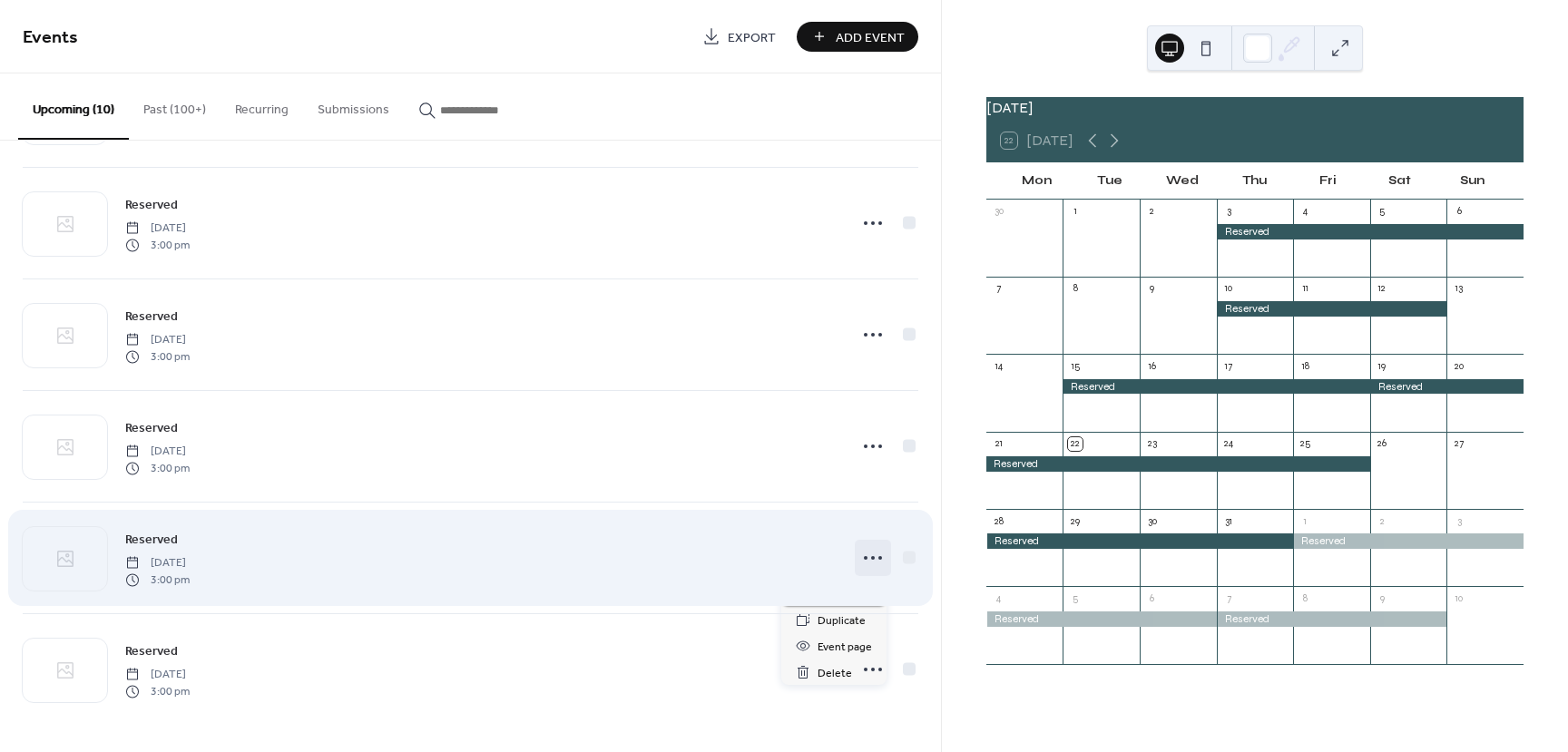 click on "Edit" at bounding box center (828, 594) 